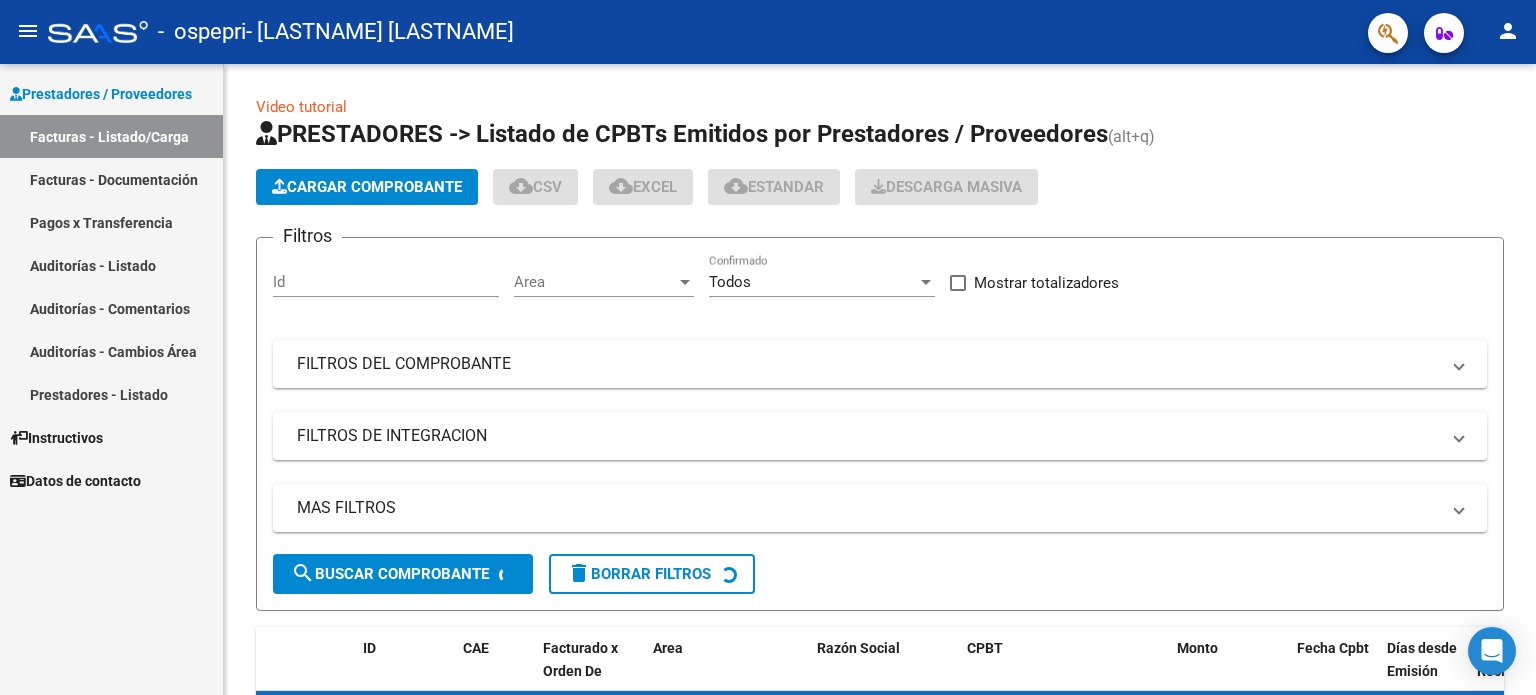 scroll, scrollTop: 0, scrollLeft: 0, axis: both 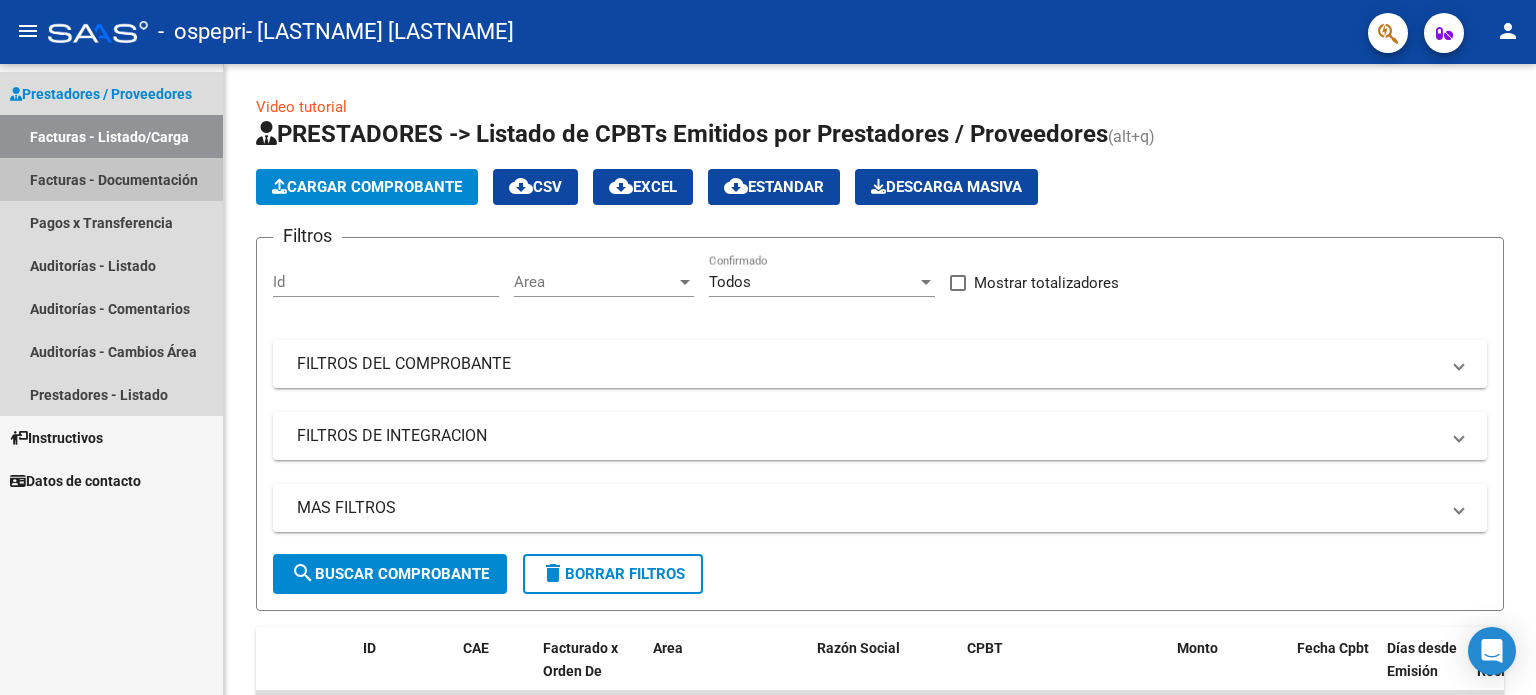 click on "Facturas - Documentación" at bounding box center [111, 179] 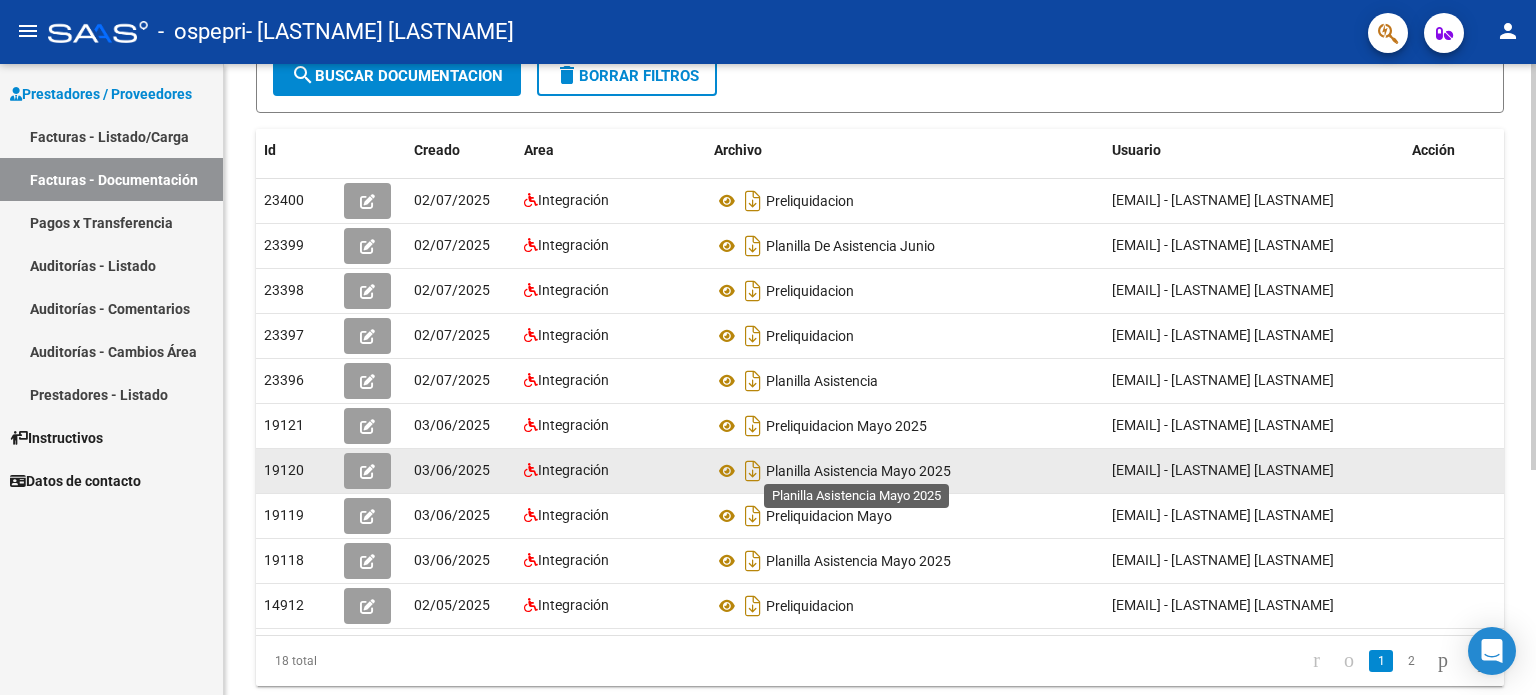 scroll, scrollTop: 0, scrollLeft: 0, axis: both 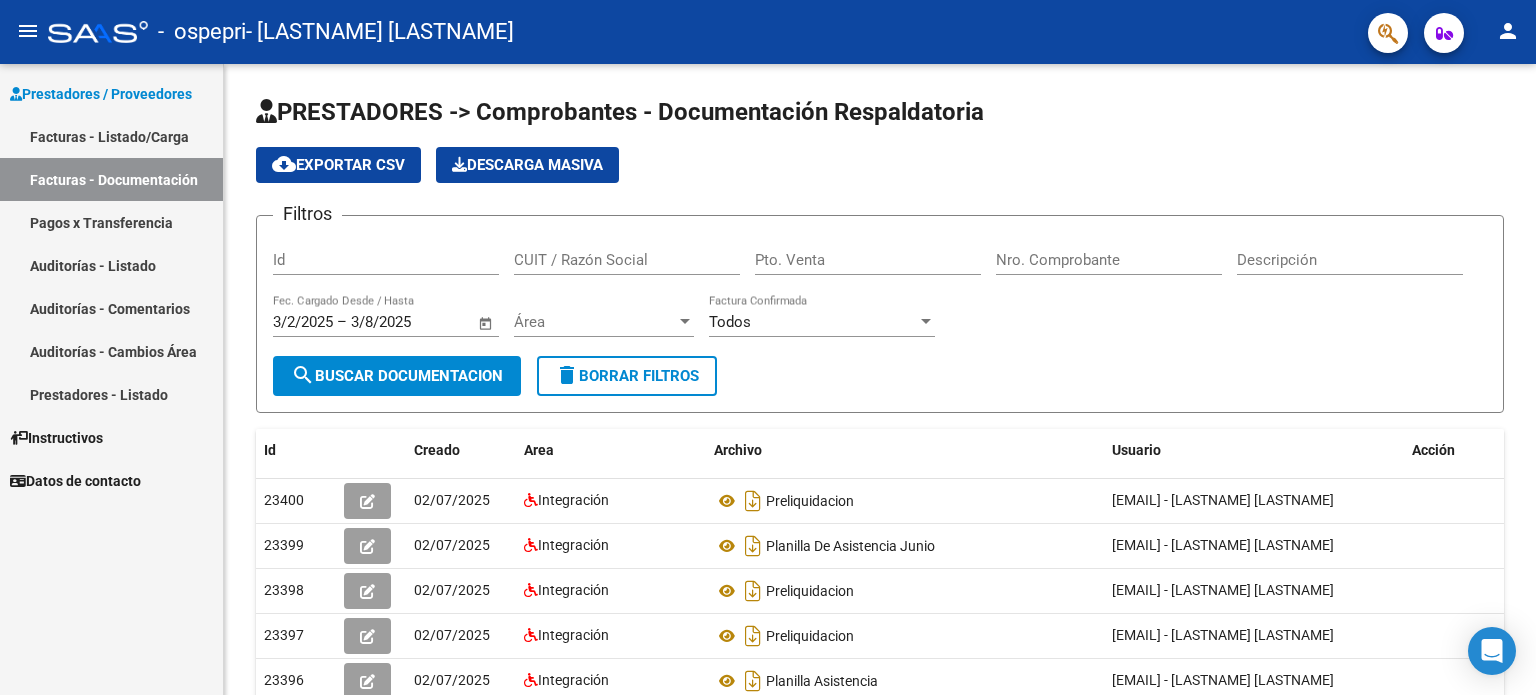 click on "Pagos x Transferencia" at bounding box center [111, 222] 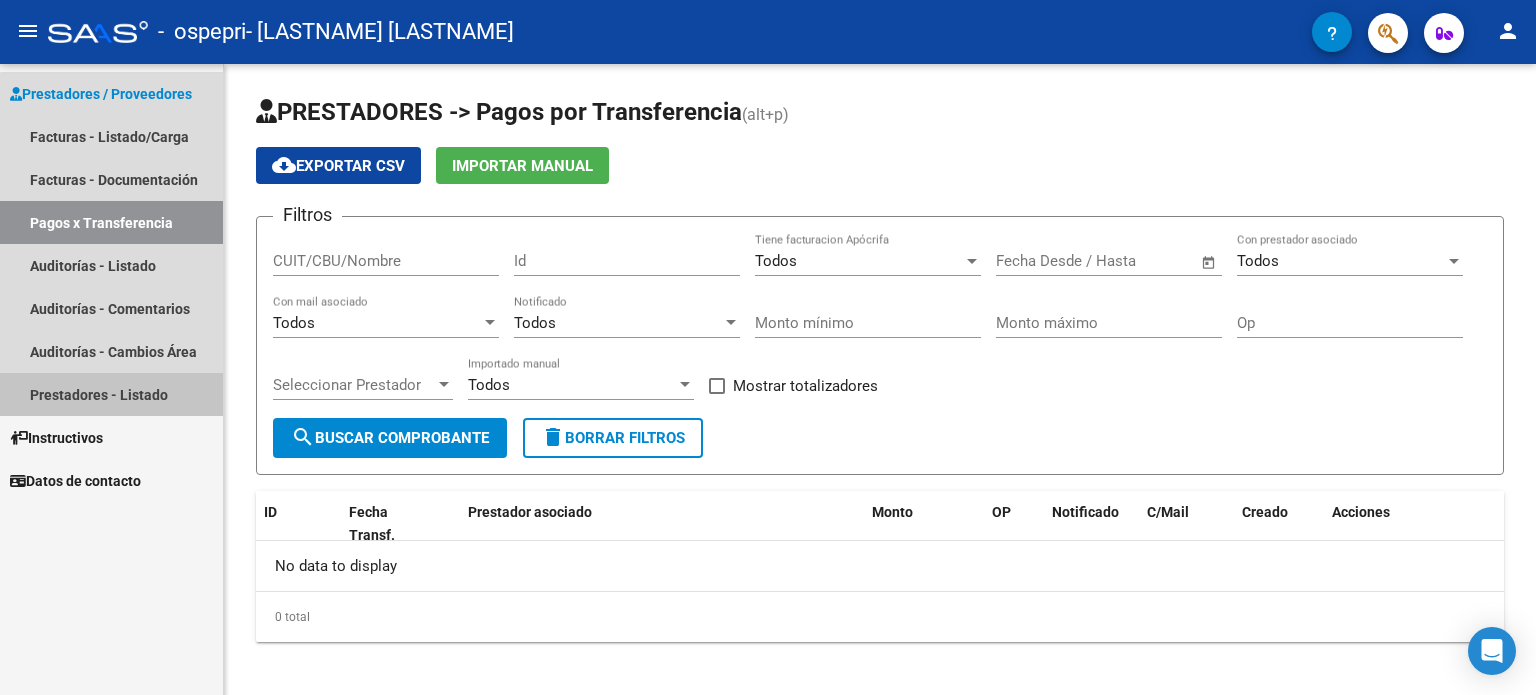 click on "Prestadores - Listado" at bounding box center (111, 394) 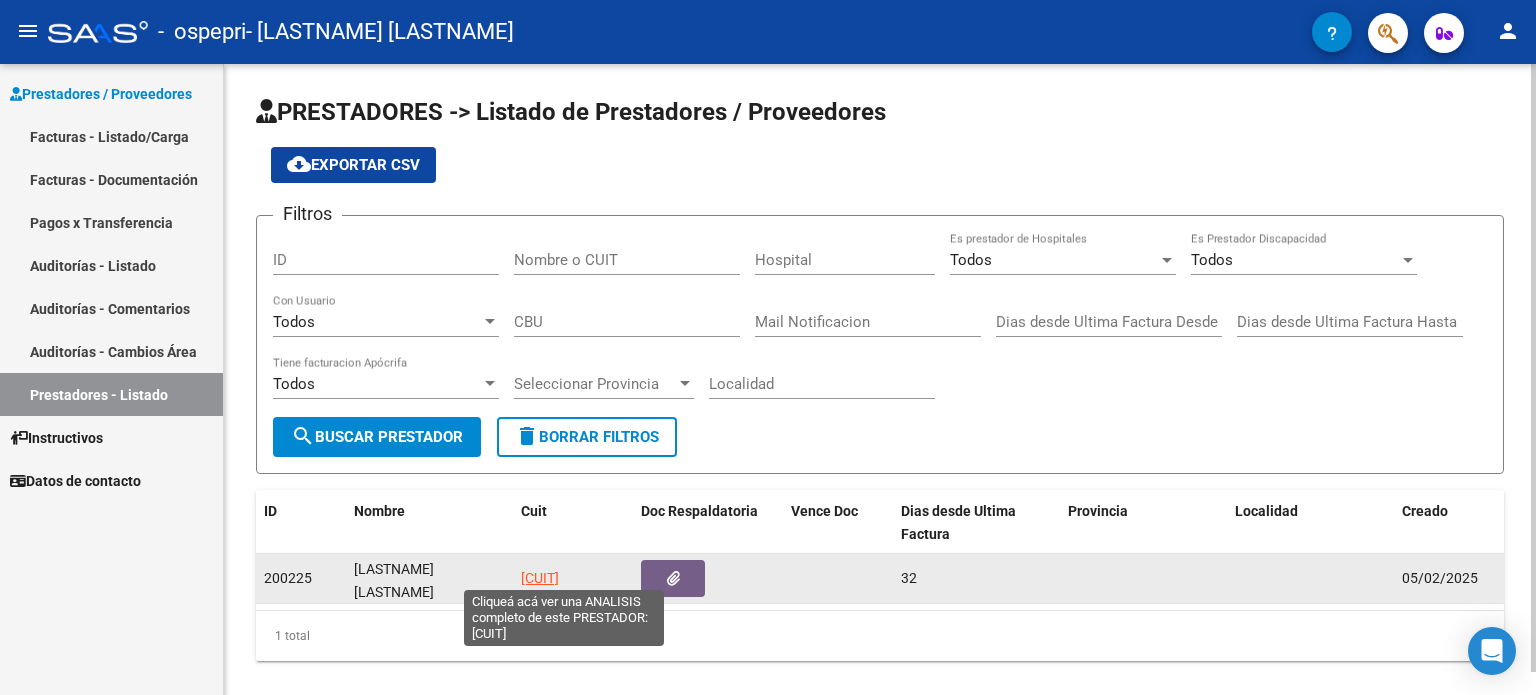 click on "[CUIT]" 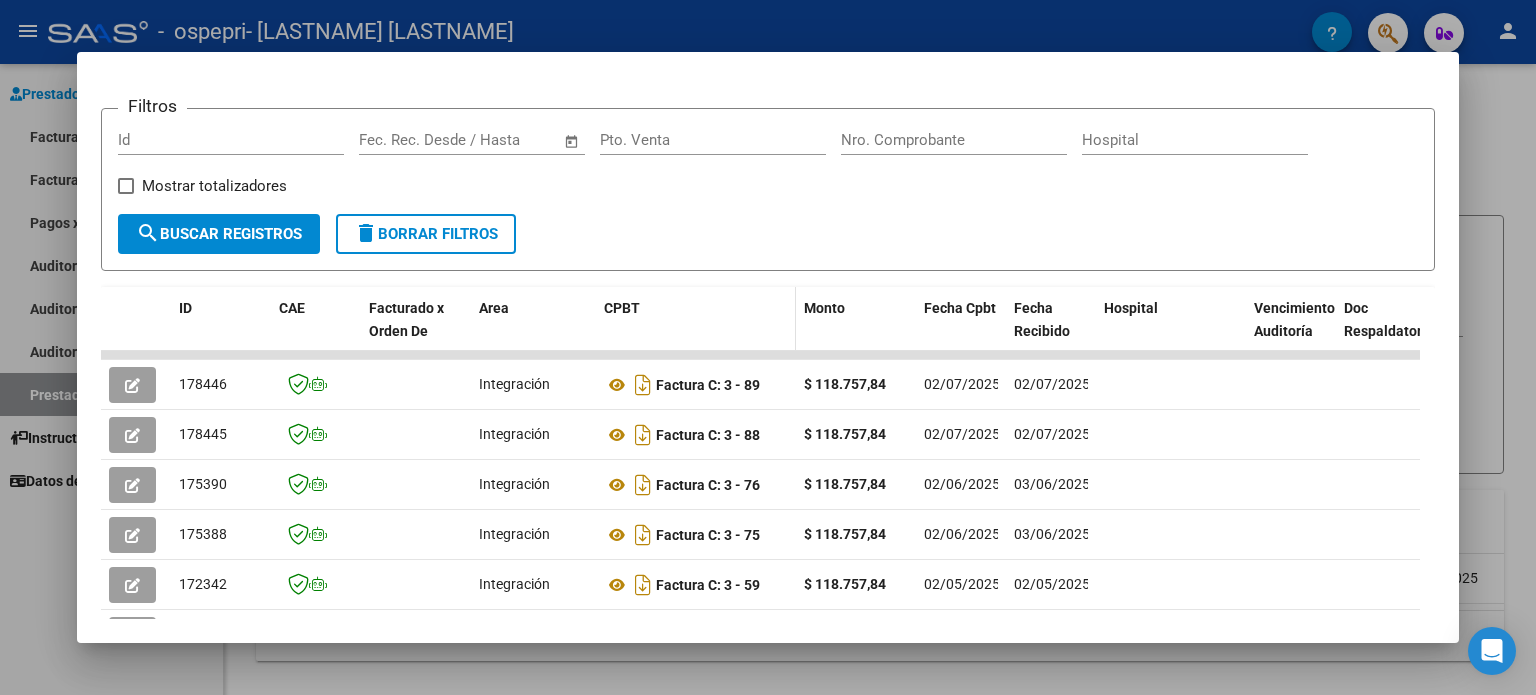 scroll, scrollTop: 0, scrollLeft: 0, axis: both 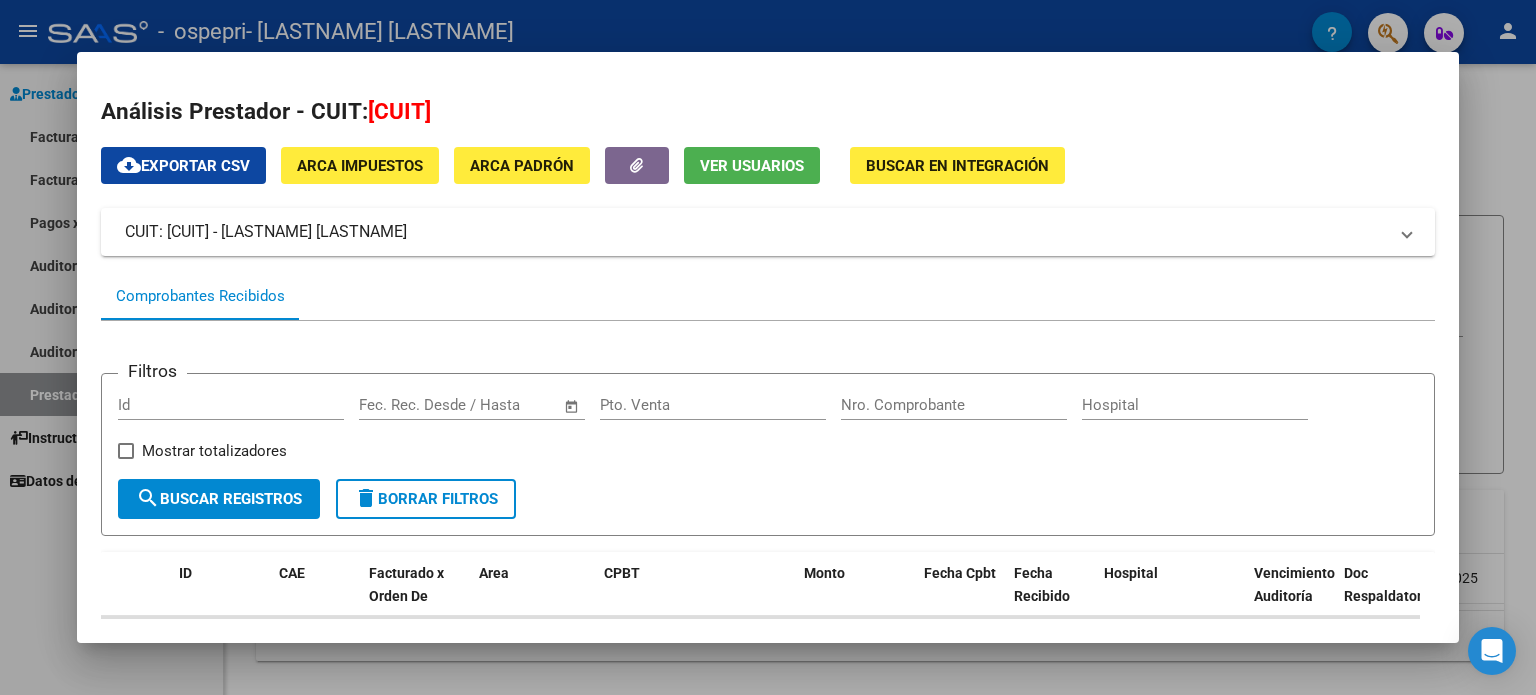 click at bounding box center (768, 347) 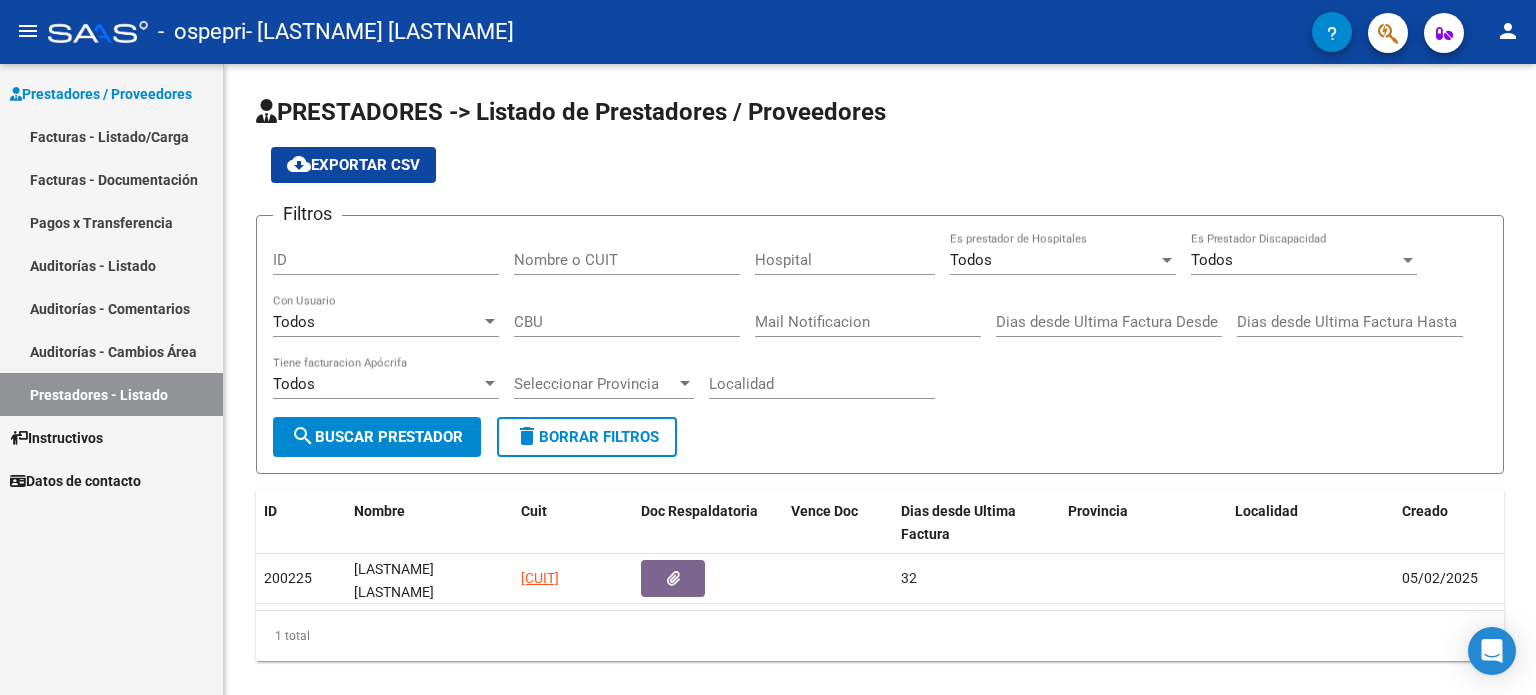 click on "Facturas - Listado/Carga" at bounding box center [111, 136] 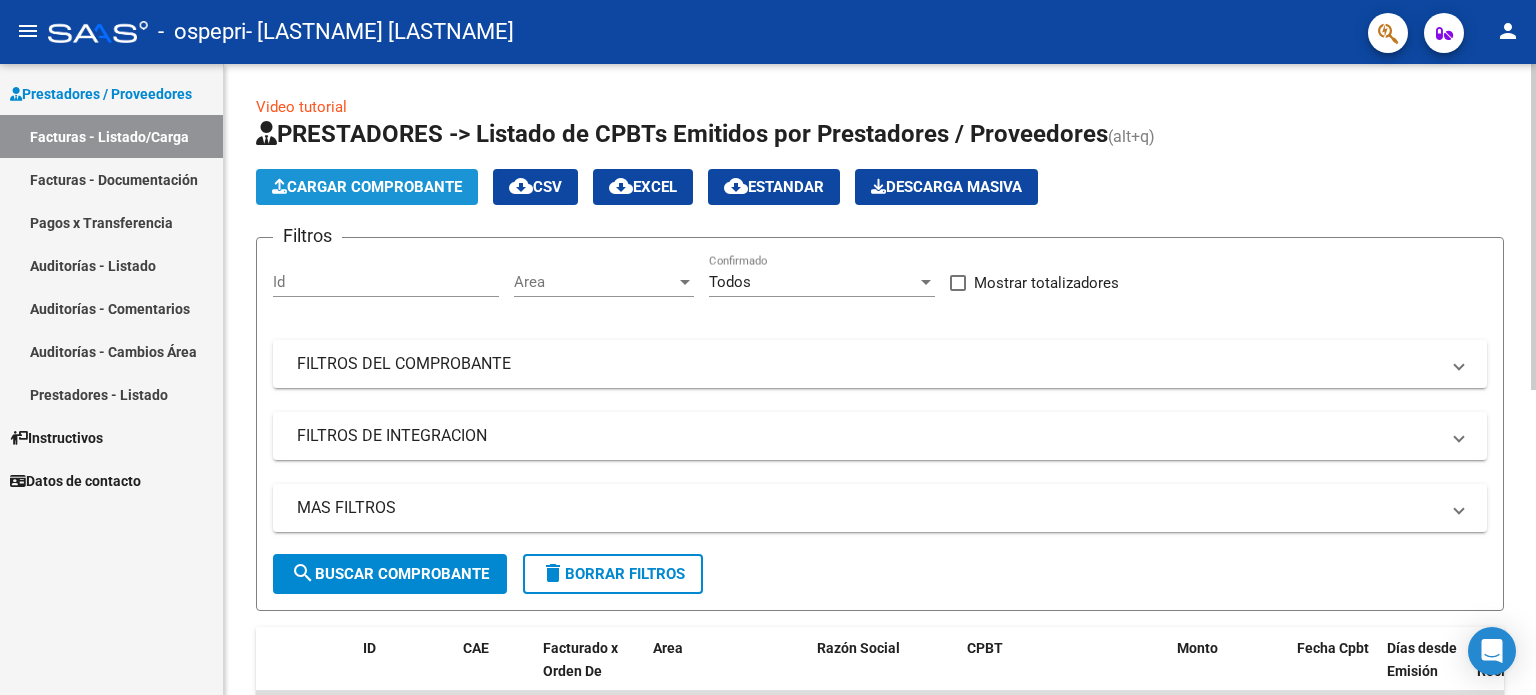 click on "Cargar Comprobante" 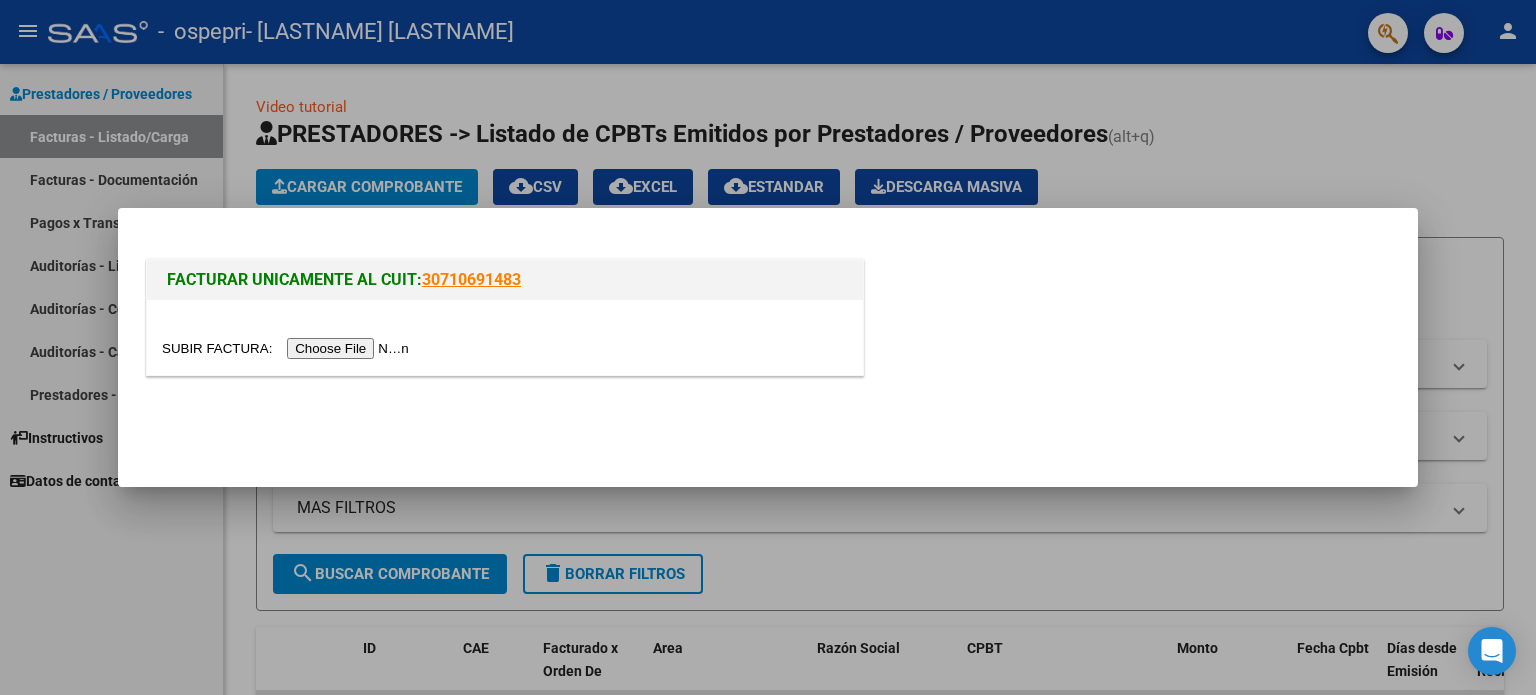 click at bounding box center (768, 347) 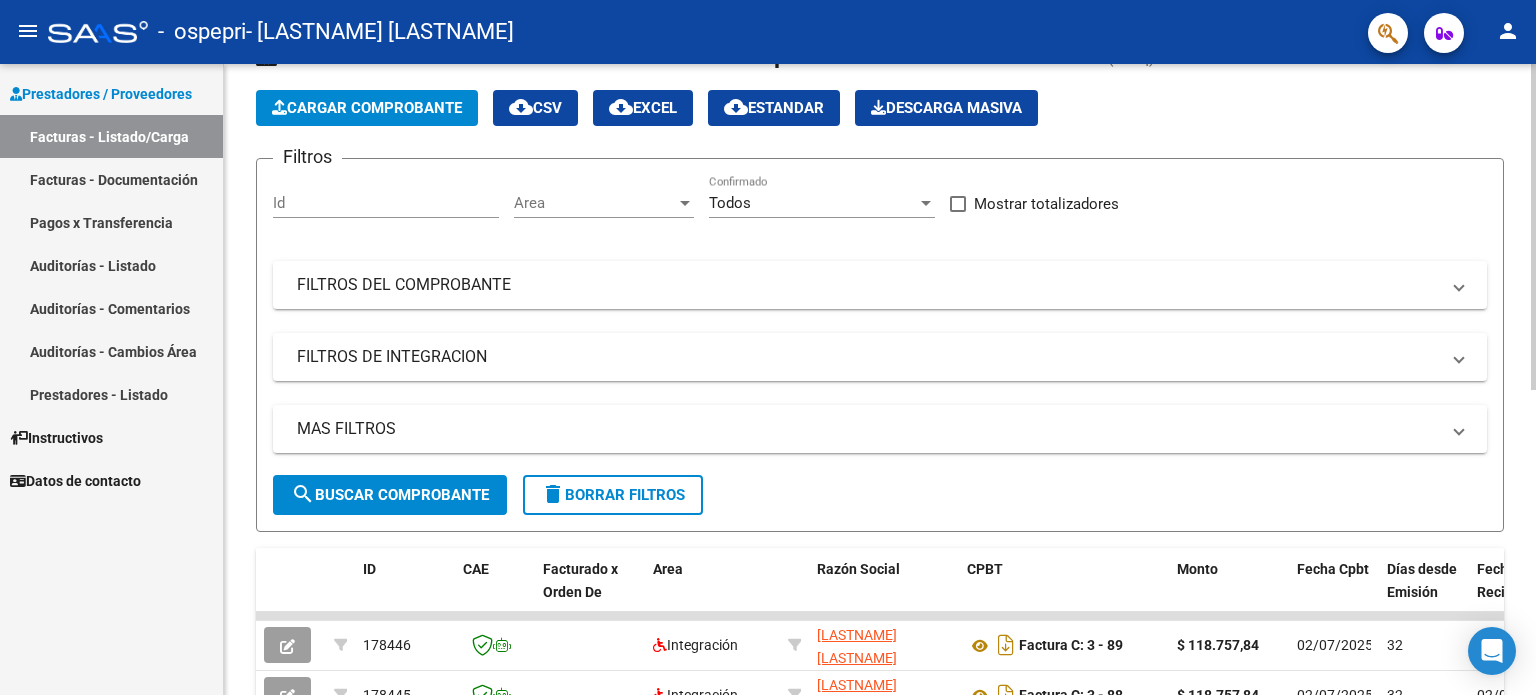 scroll, scrollTop: 500, scrollLeft: 0, axis: vertical 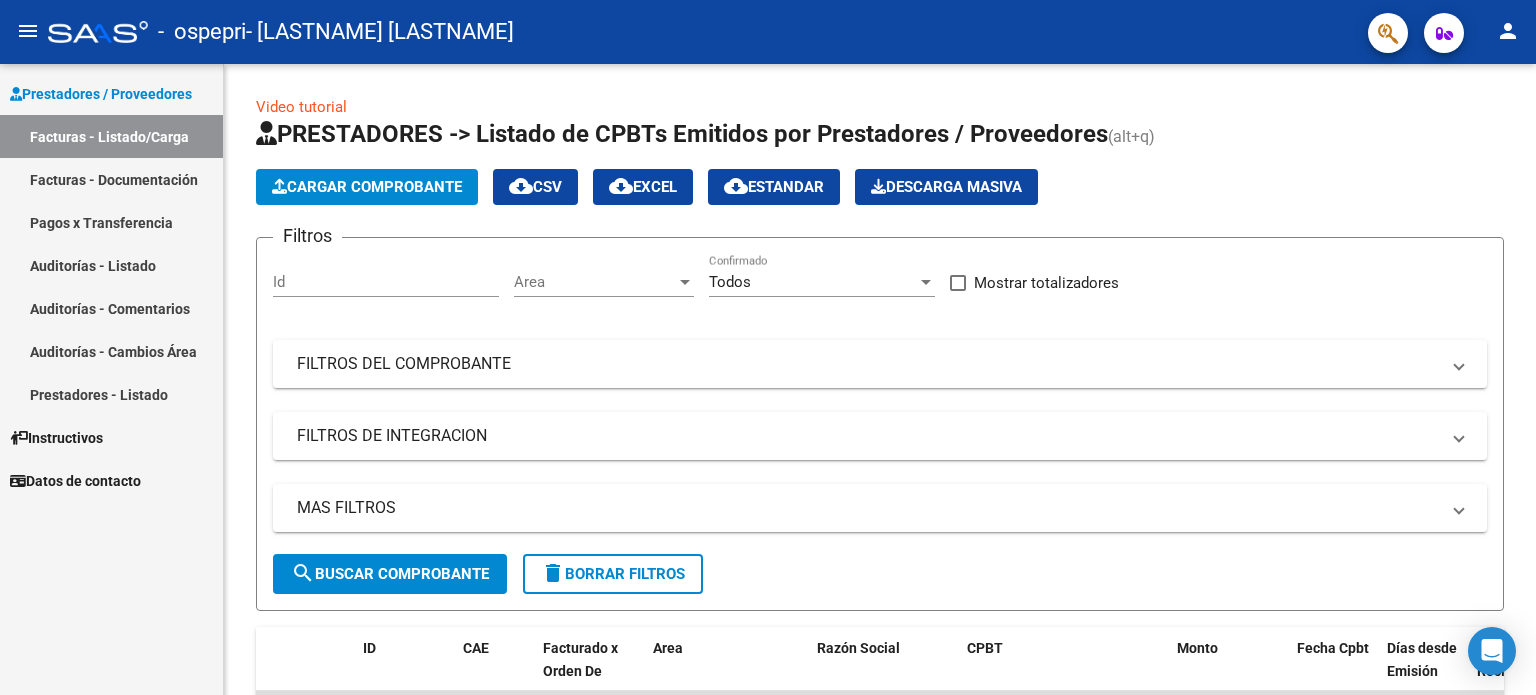 click on "Instructivos" at bounding box center (56, 438) 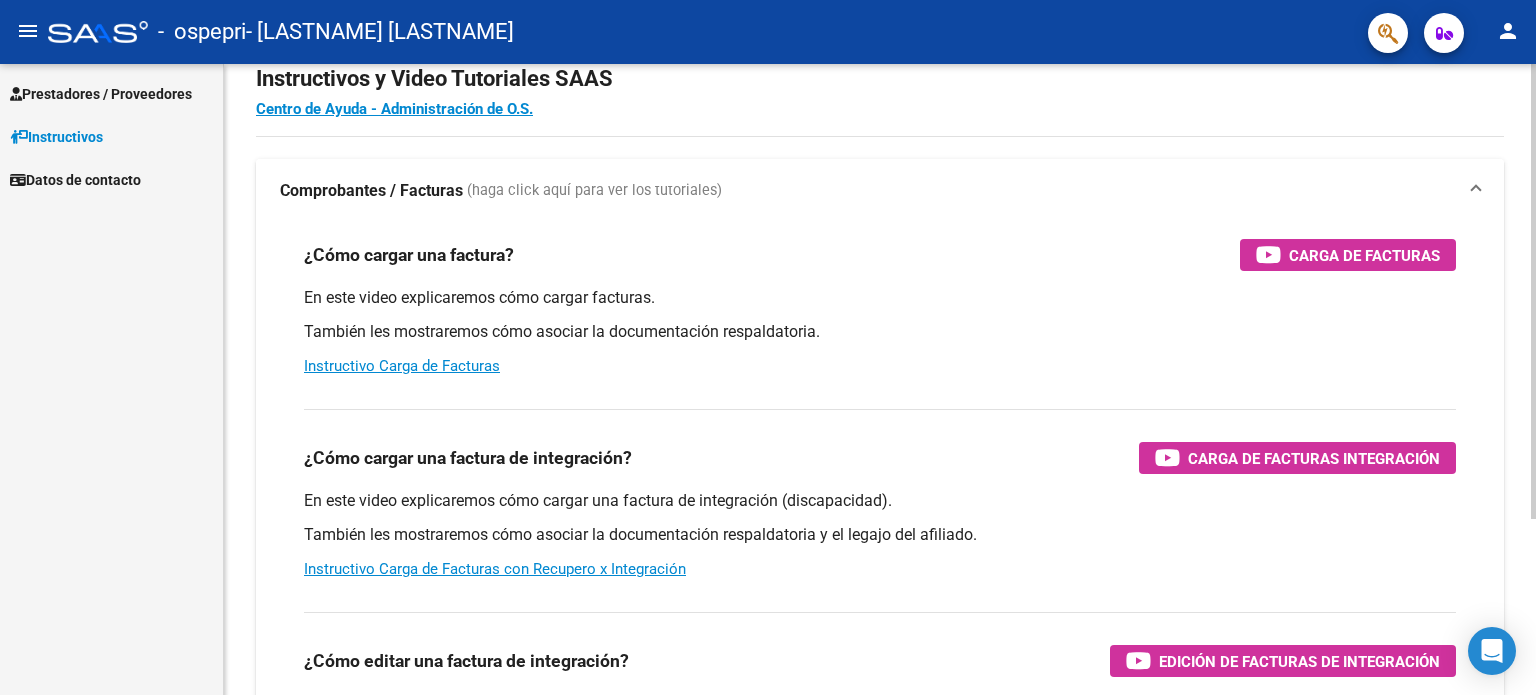 scroll, scrollTop: 100, scrollLeft: 0, axis: vertical 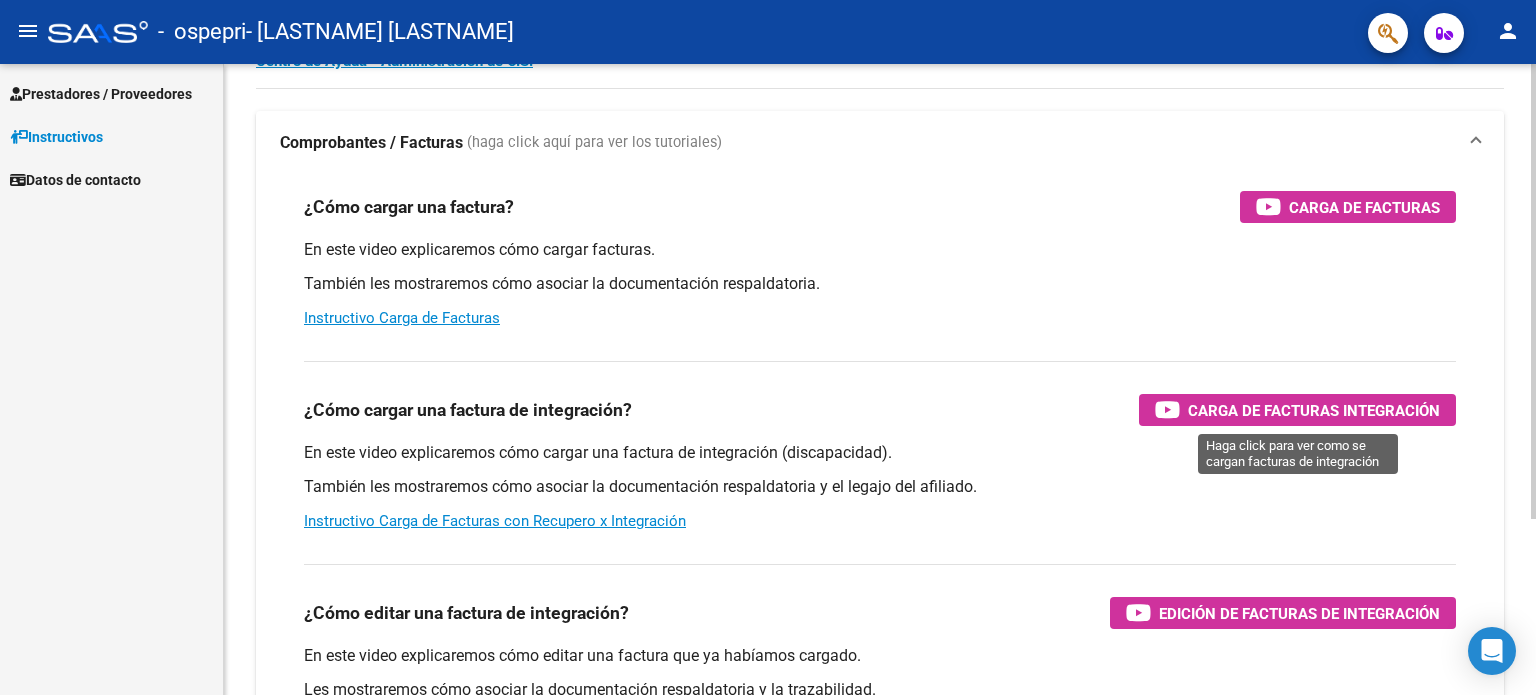 click on "Carga de Facturas Integración" at bounding box center (1314, 410) 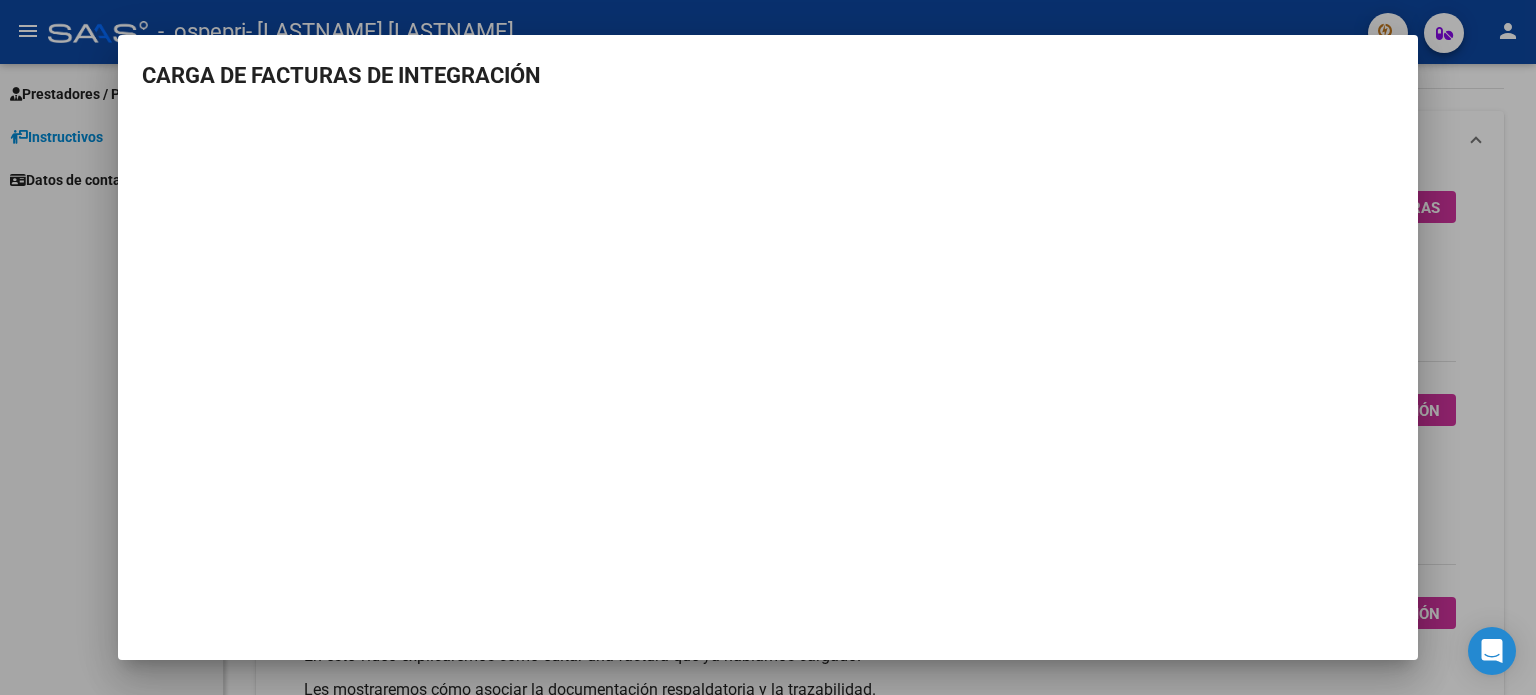 click at bounding box center (768, 347) 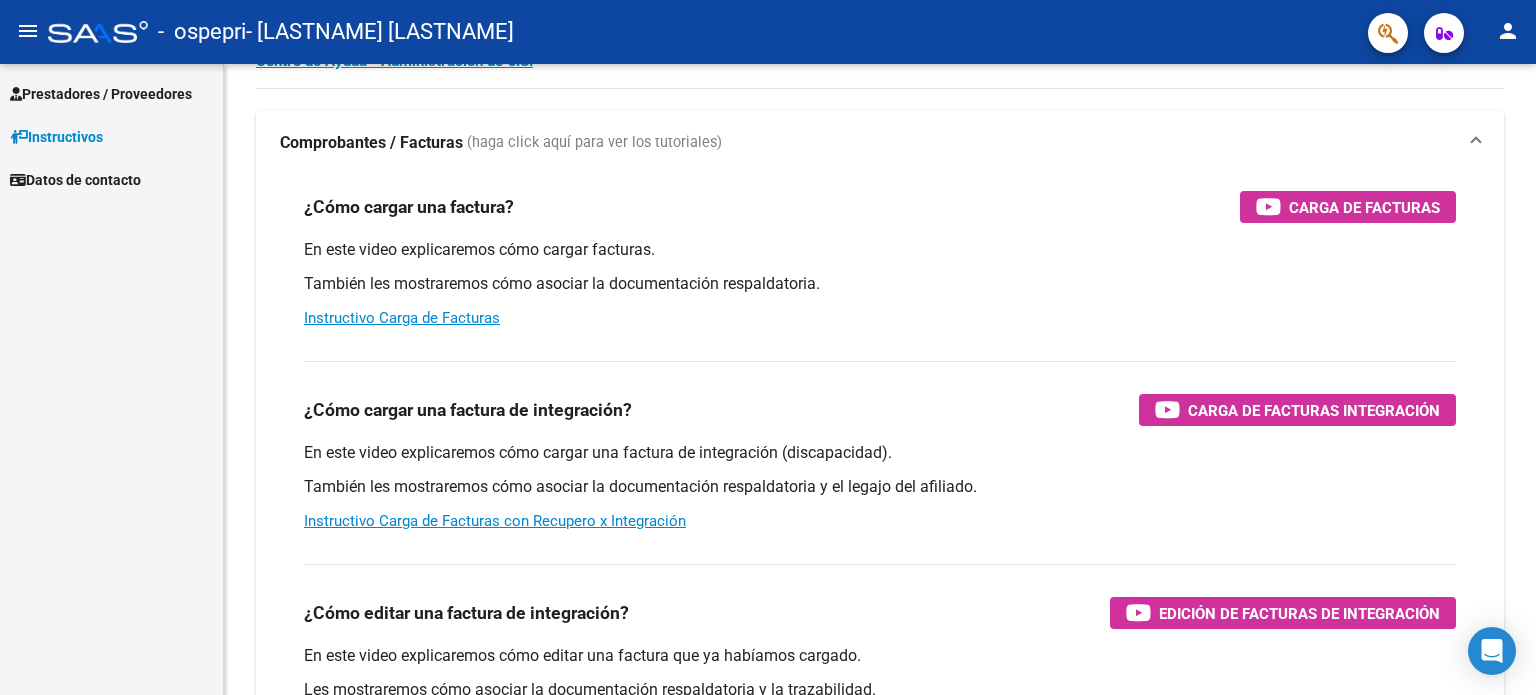 click on "Prestadores / Proveedores" at bounding box center [101, 94] 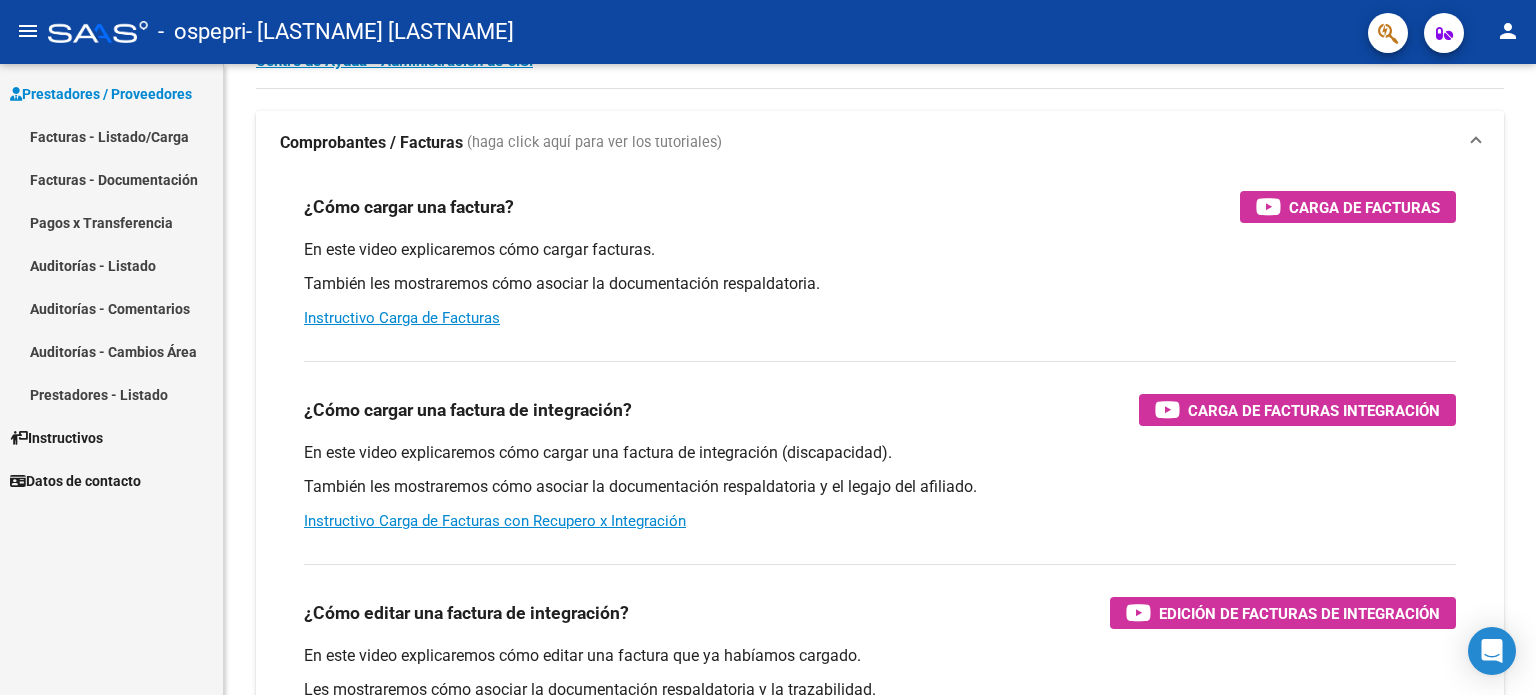 click on "Facturas - Listado/Carga" at bounding box center [111, 136] 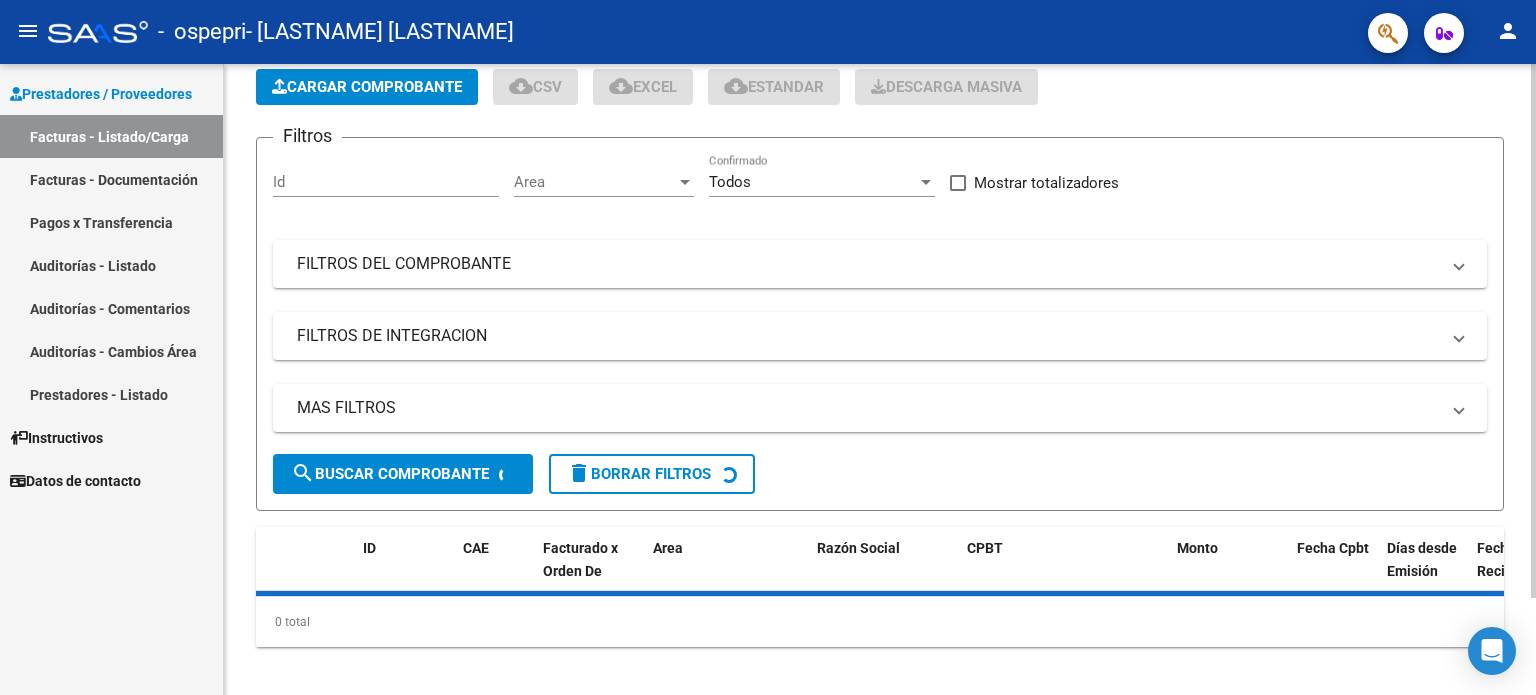 click on "Cargar Comprobante" 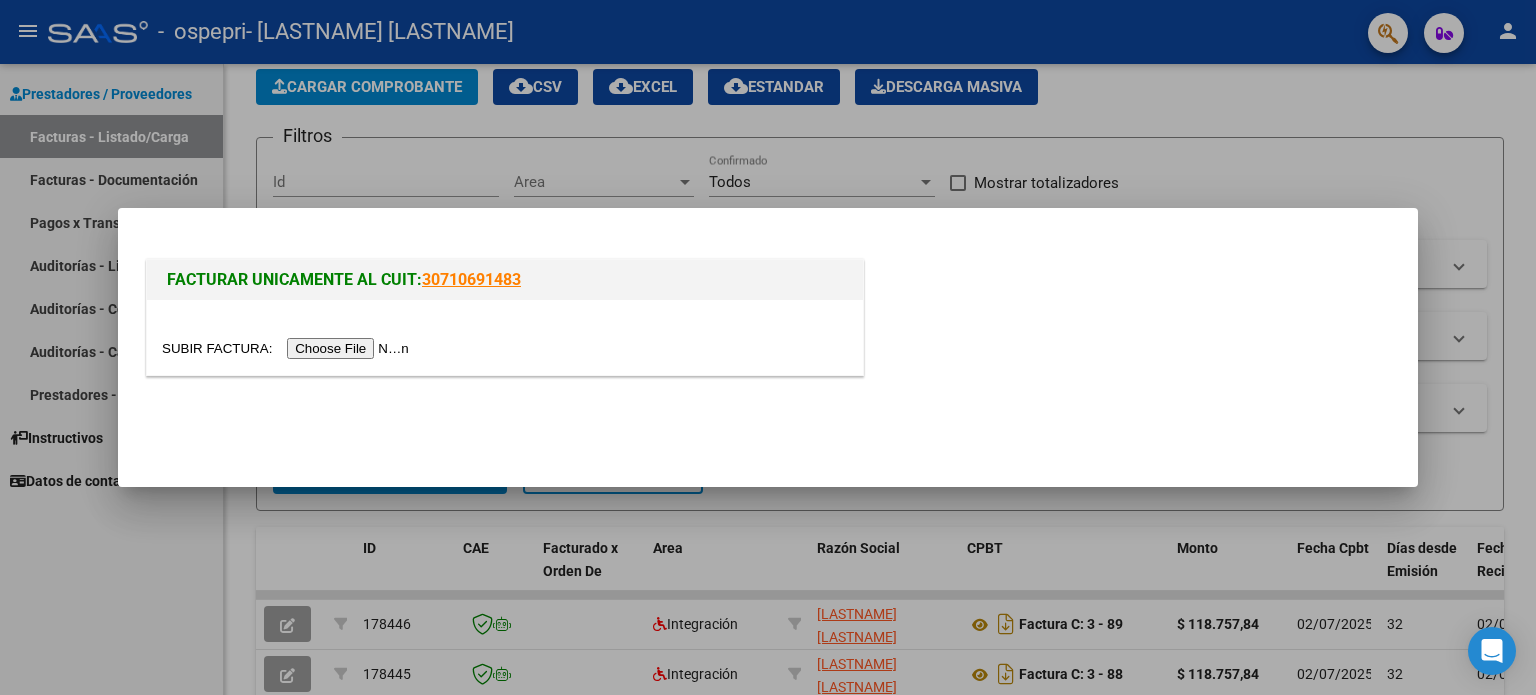 click at bounding box center (288, 348) 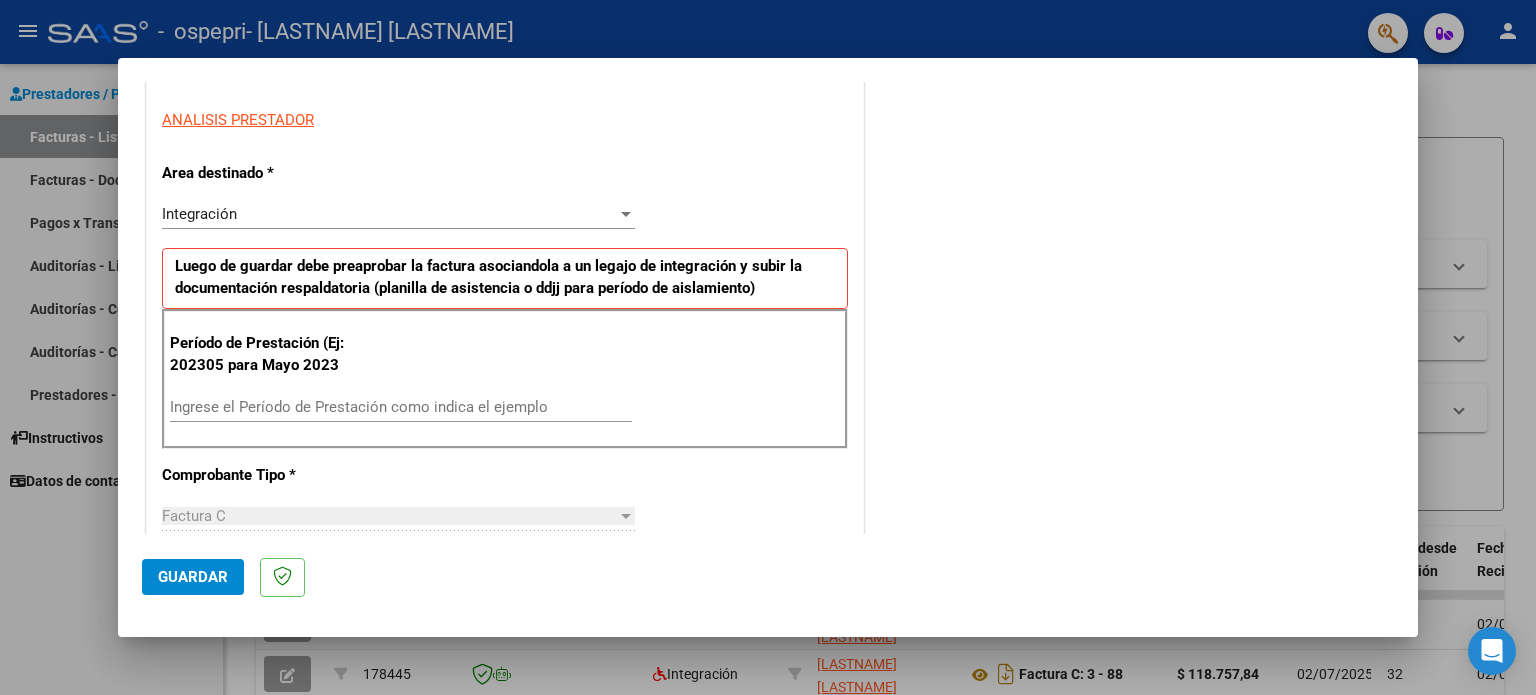 scroll, scrollTop: 400, scrollLeft: 0, axis: vertical 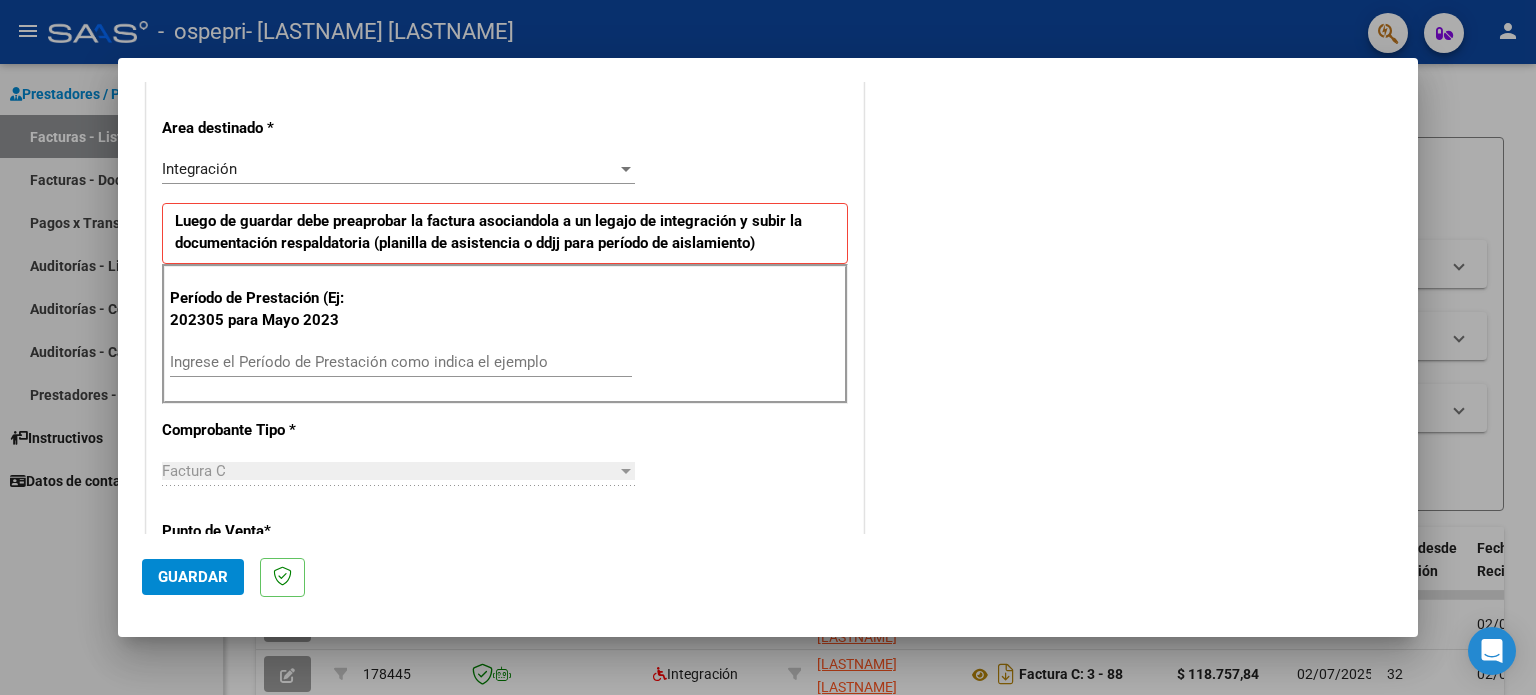 click on "Ingrese el Período de Prestación como indica el ejemplo" at bounding box center [401, 362] 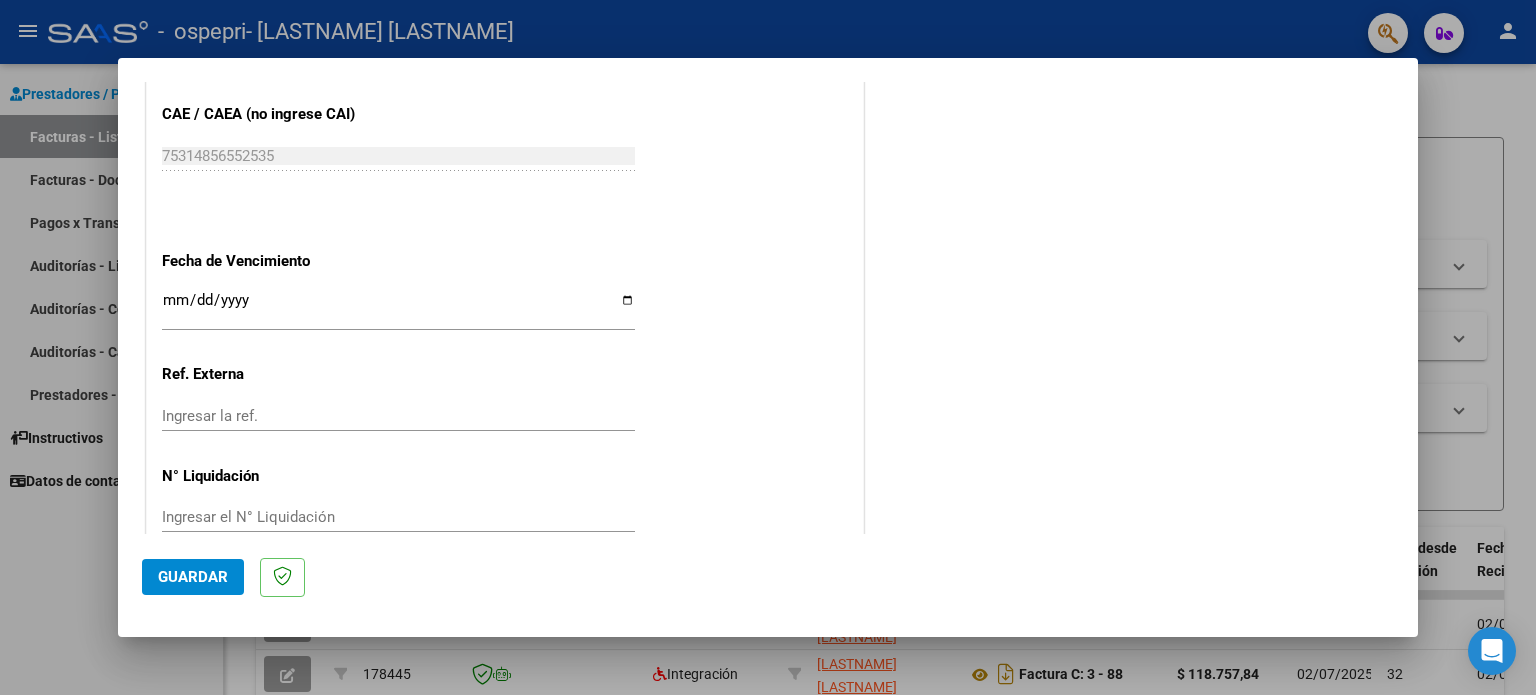 scroll, scrollTop: 1268, scrollLeft: 0, axis: vertical 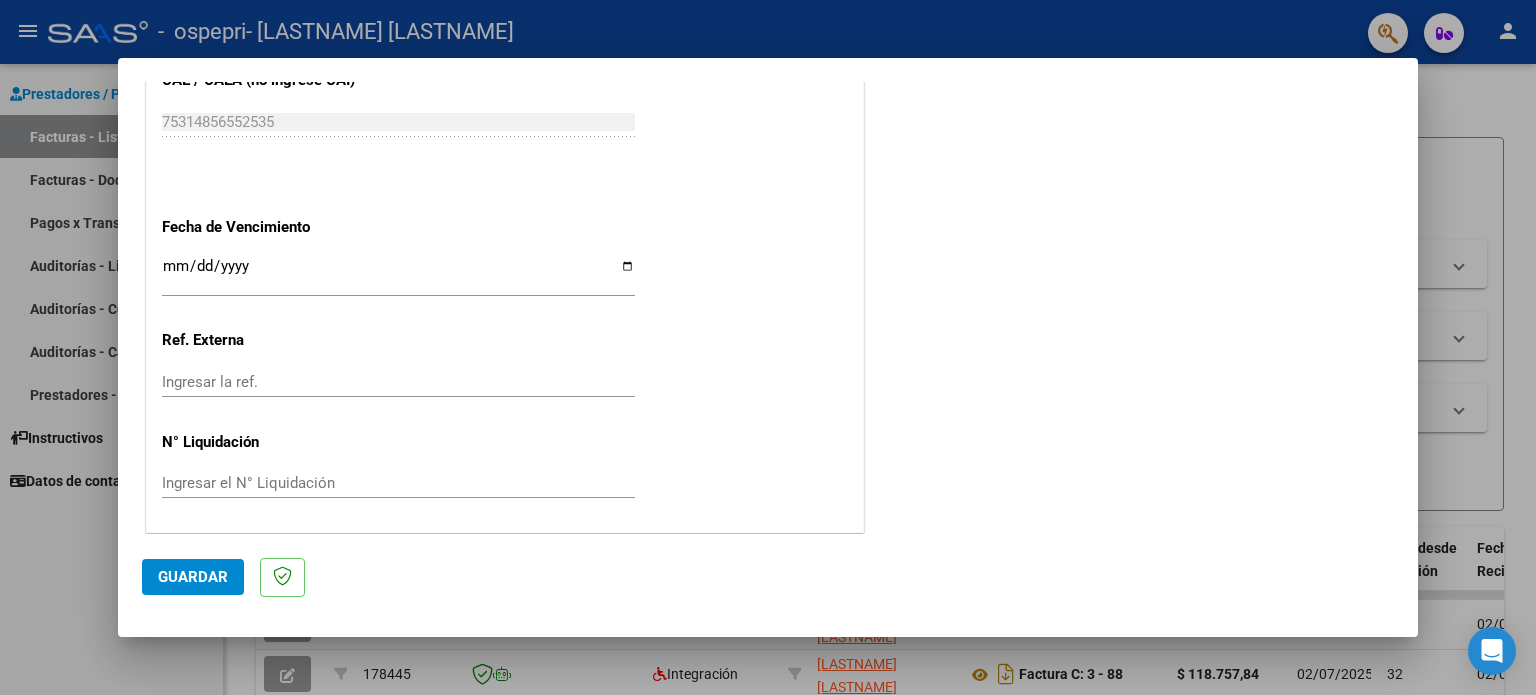 type on "202507" 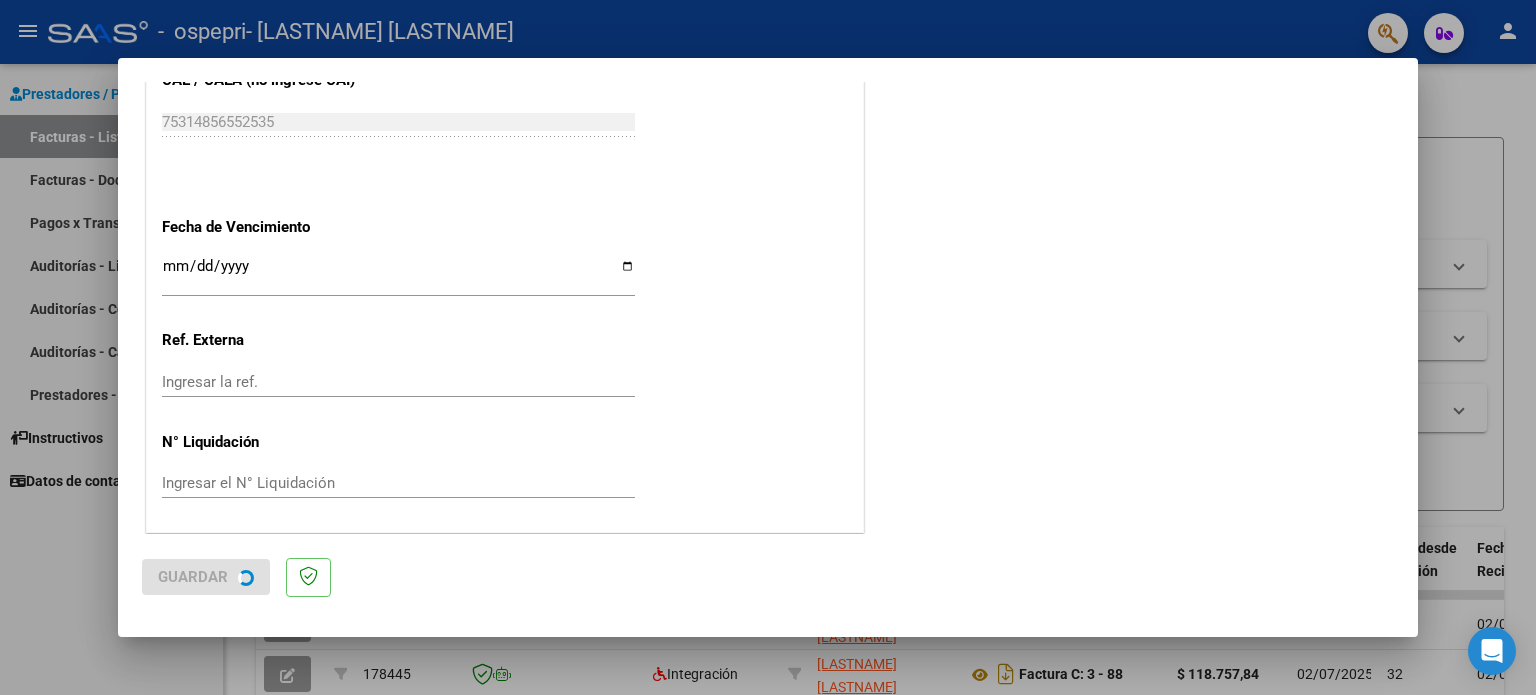 scroll, scrollTop: 0, scrollLeft: 0, axis: both 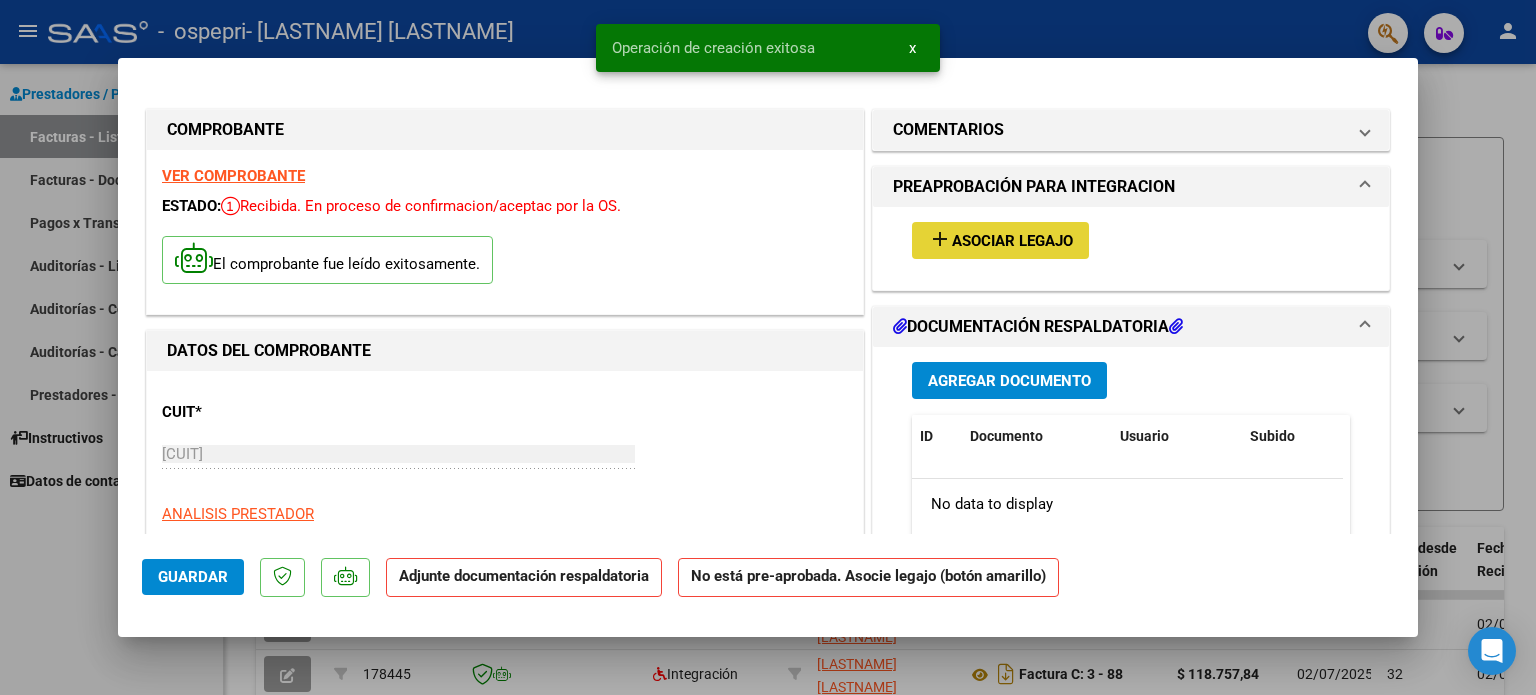 click on "Asociar Legajo" at bounding box center (1012, 241) 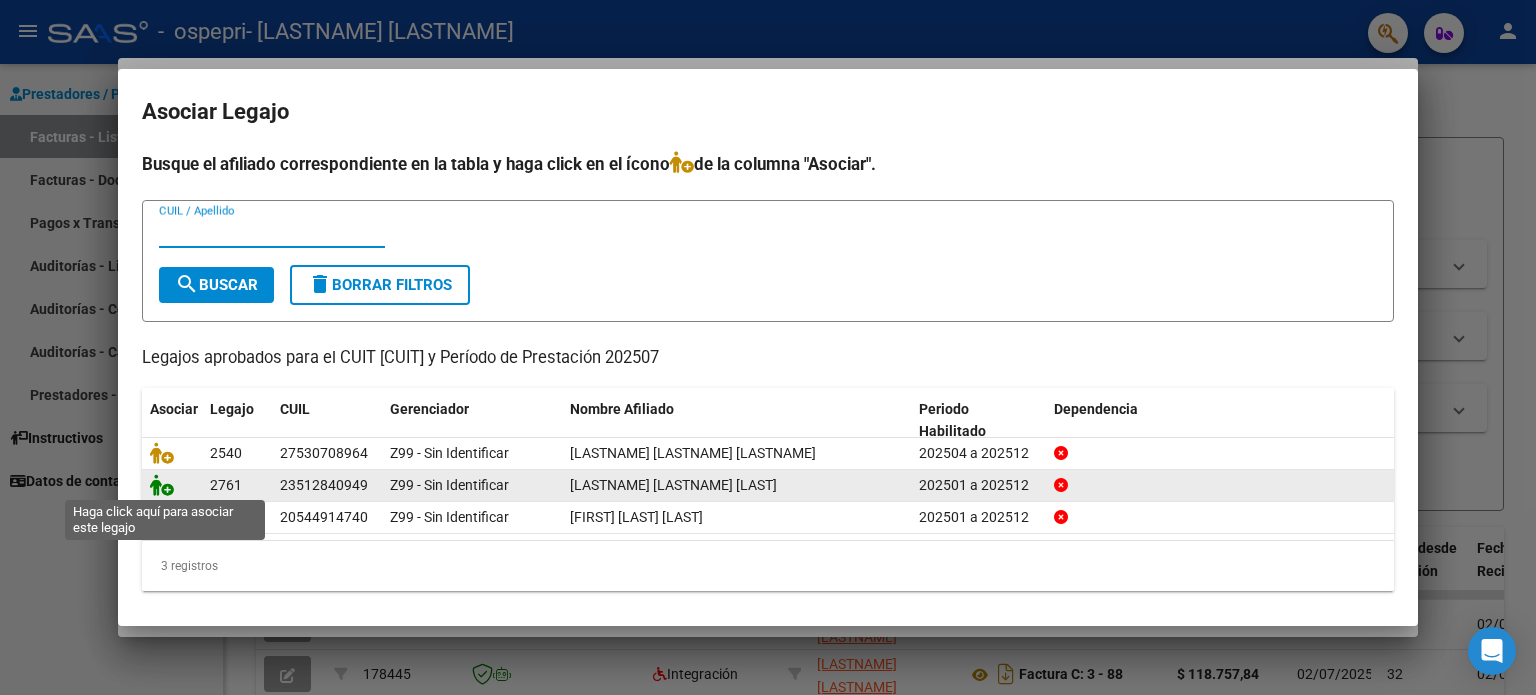 click 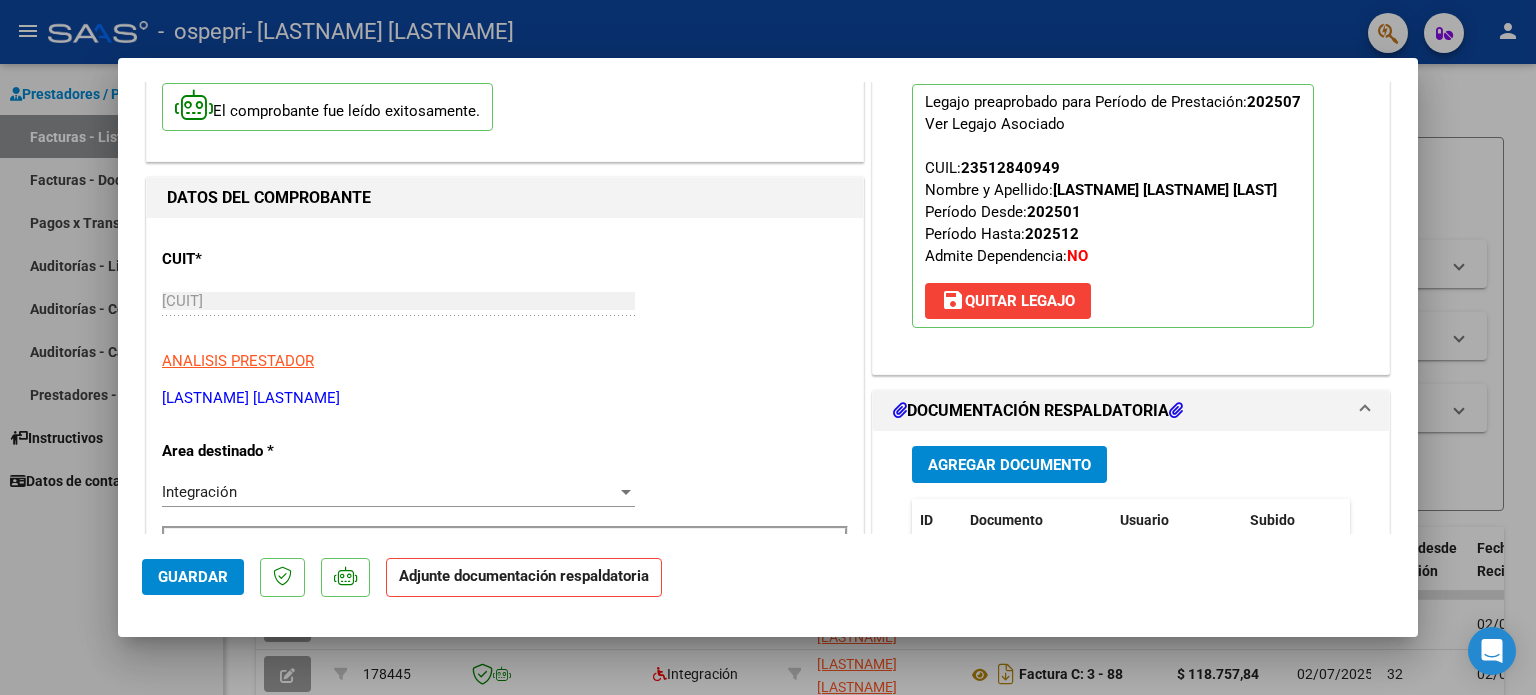 scroll, scrollTop: 200, scrollLeft: 0, axis: vertical 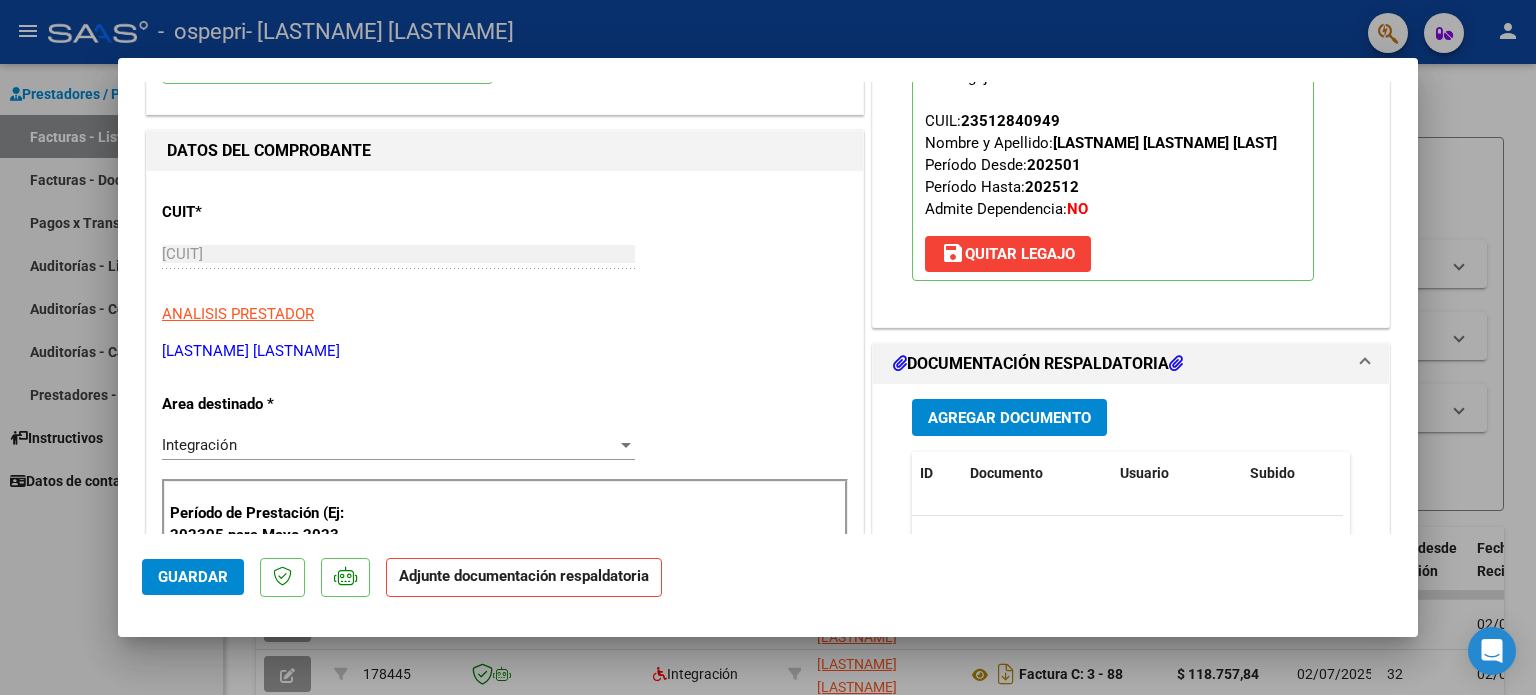 click on "Agregar Documento" at bounding box center [1009, 418] 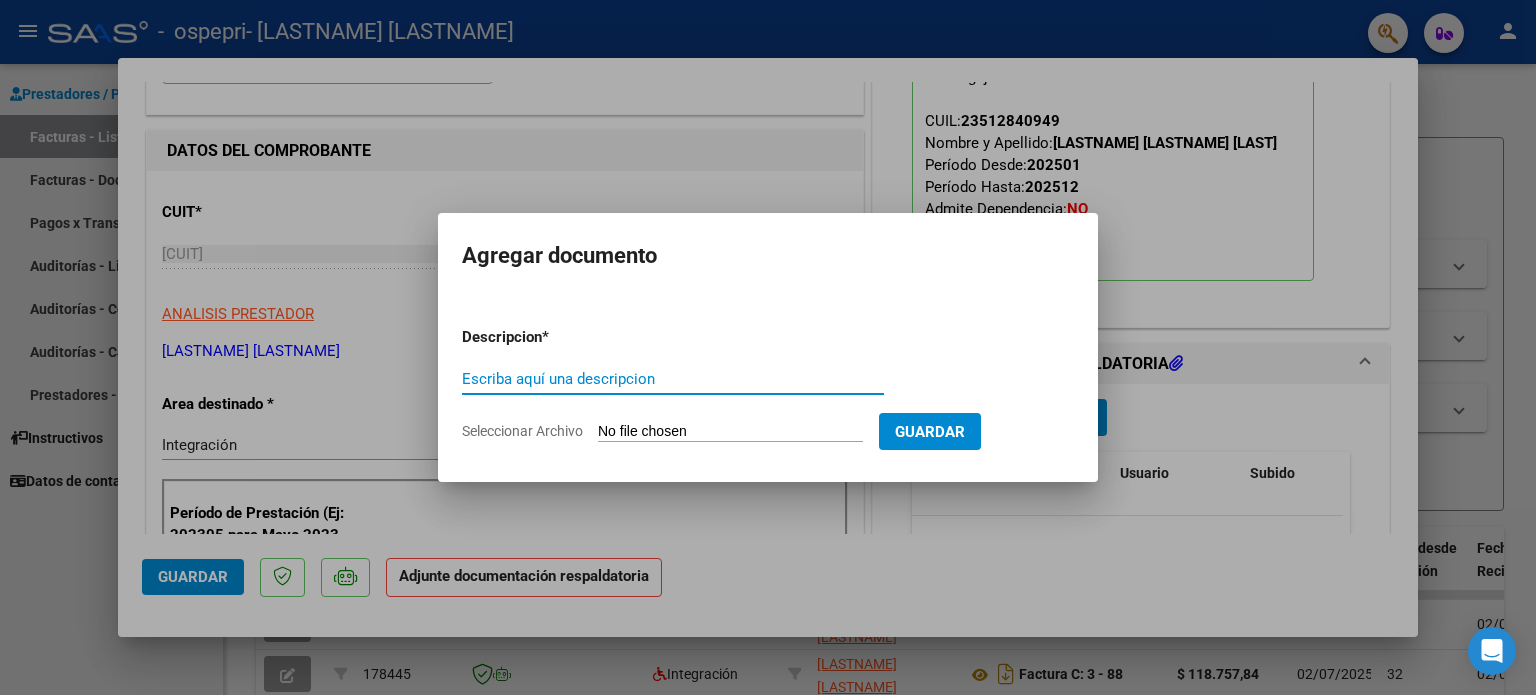 click on "Seleccionar Archivo" at bounding box center [730, 432] 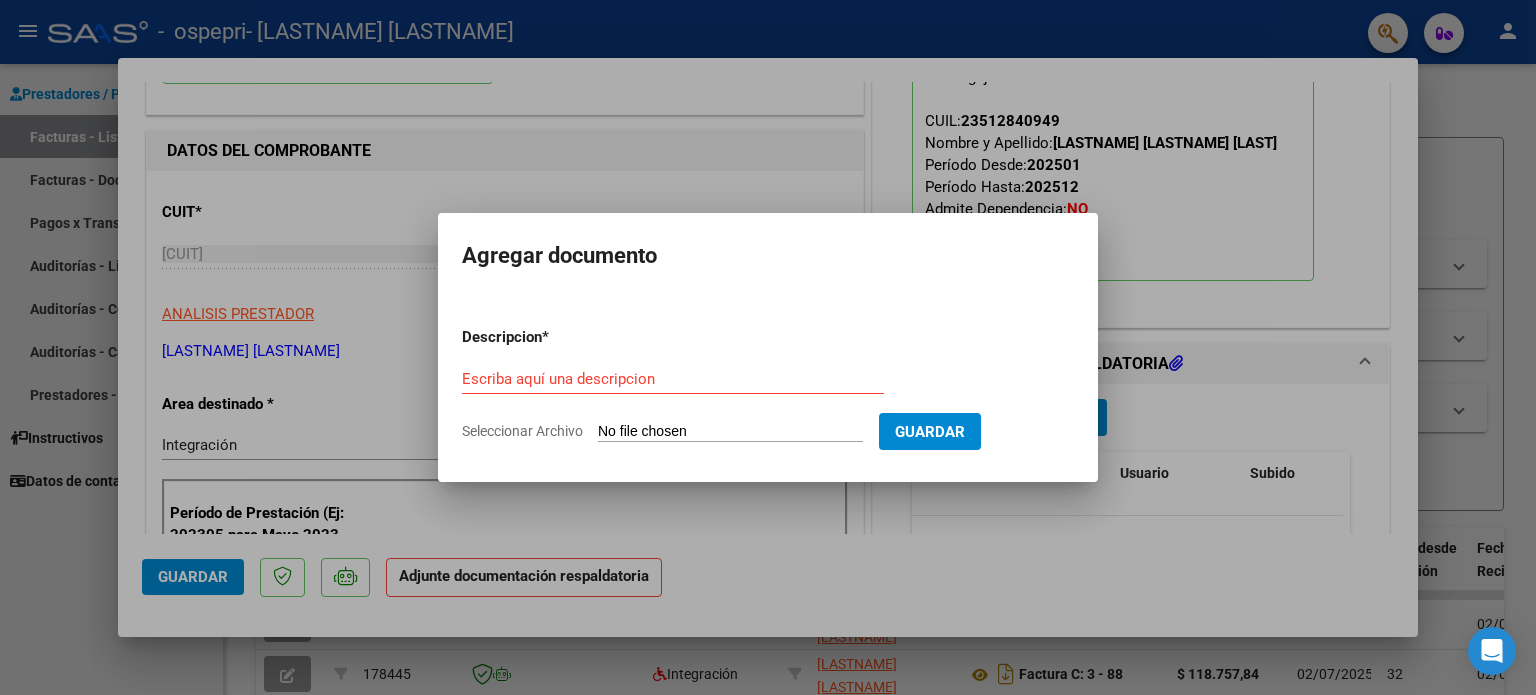 type on "C:\fakepath\PLANILLA ASISTENCIA JULIO 2025 KINESIOLOGÍA BRIZ TIZIANO.pdf" 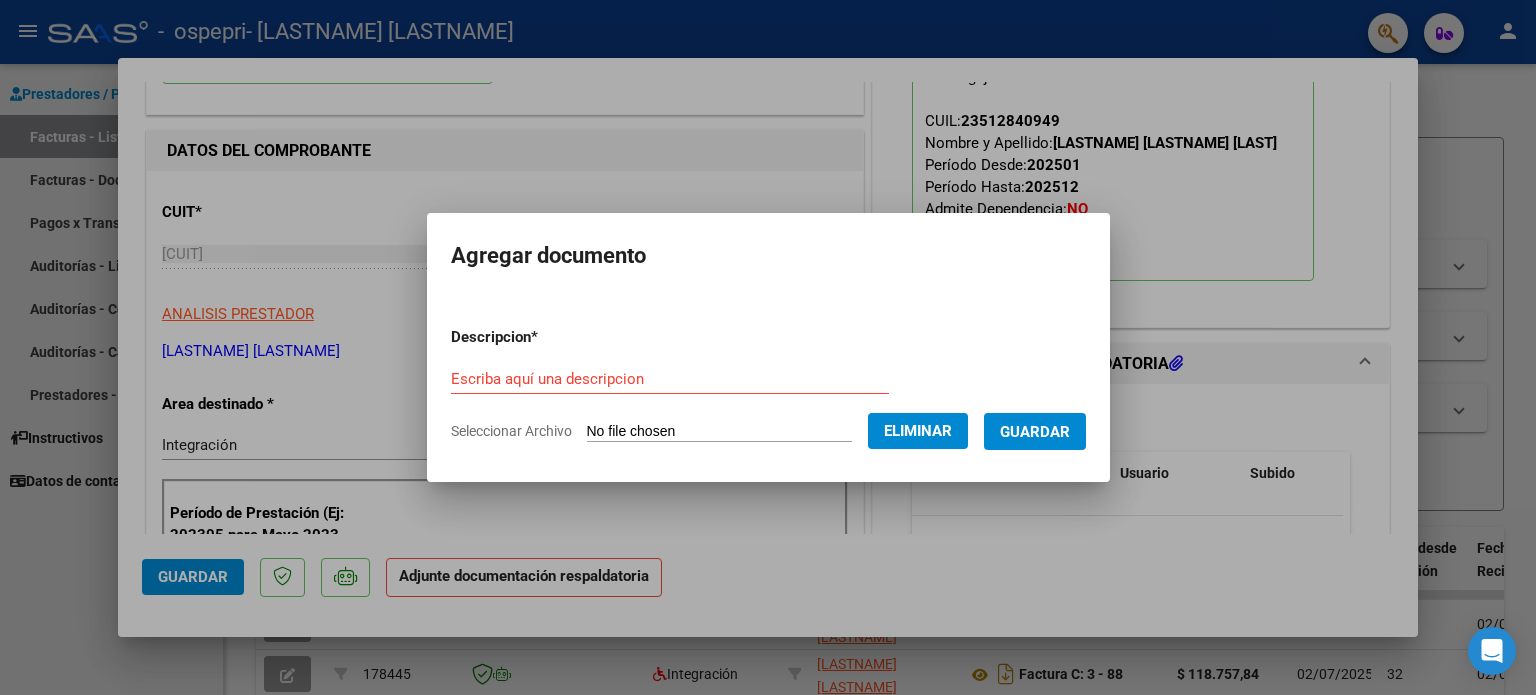 click on "Escriba aquí una descripcion" at bounding box center (670, 379) 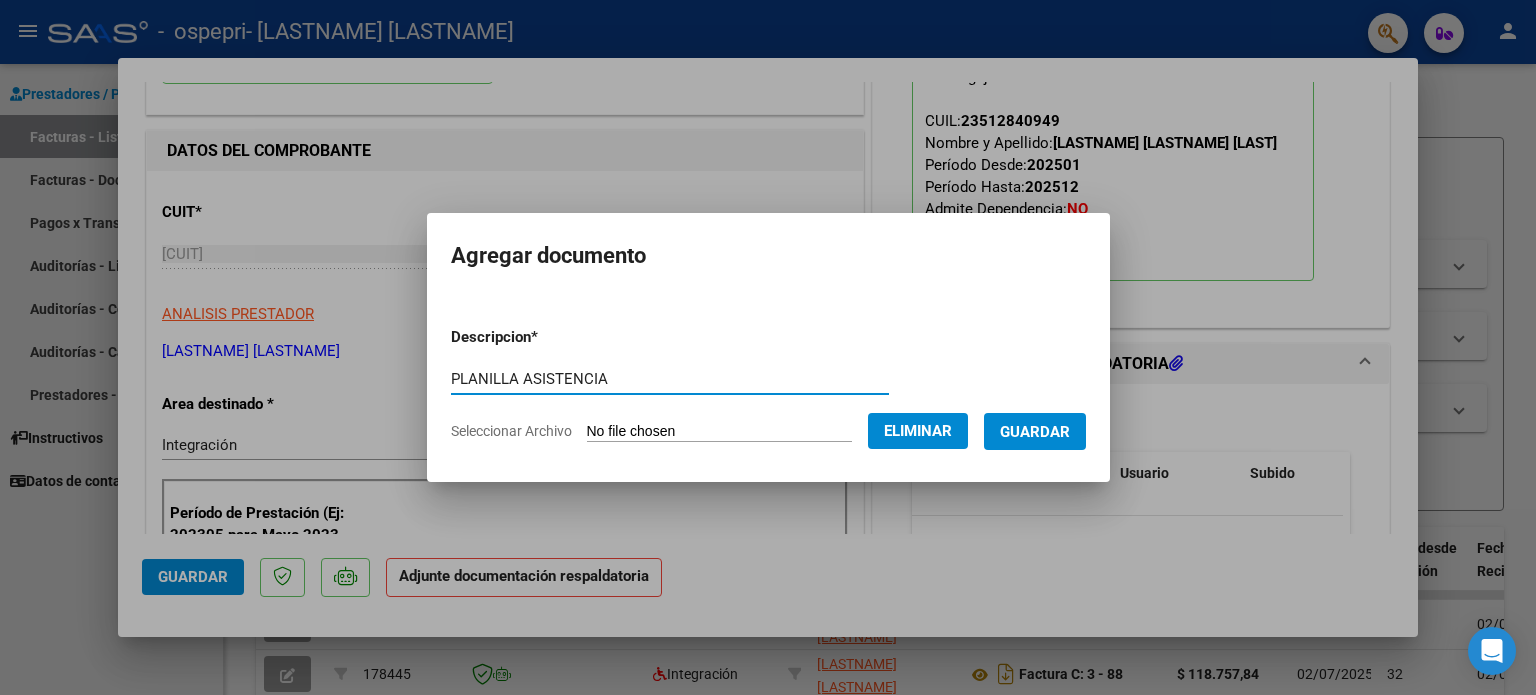 type on "PLANILLA ASISTENCIA" 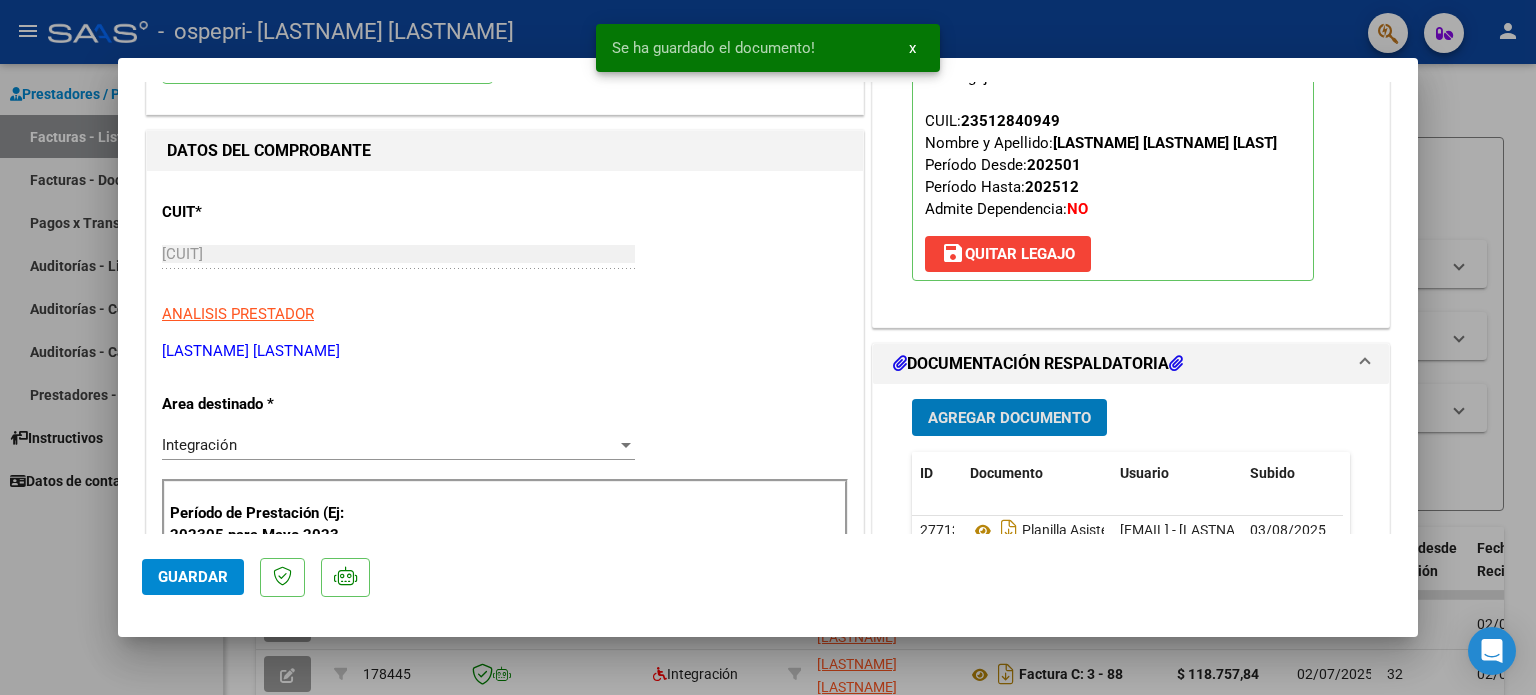 click on "Agregar Documento" at bounding box center [1009, 418] 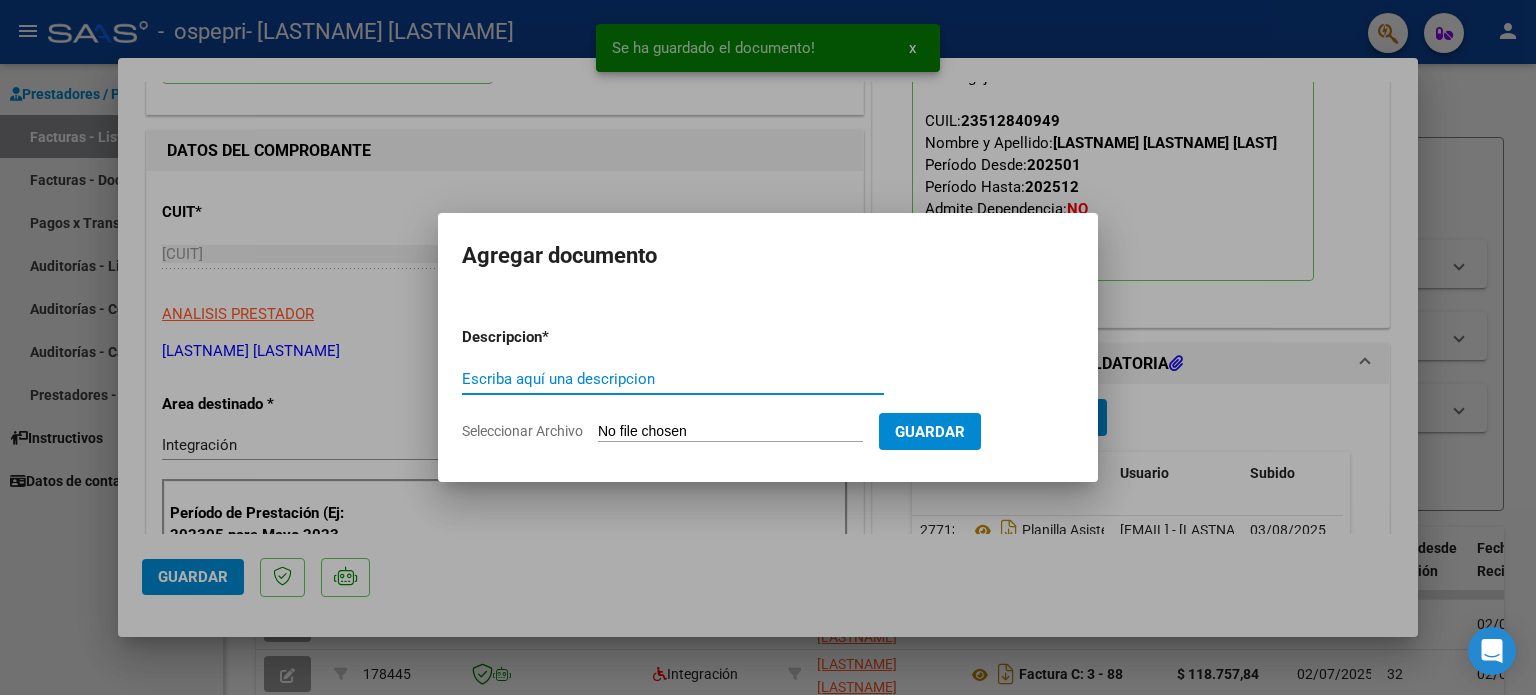 click on "Seleccionar Archivo" at bounding box center (730, 432) 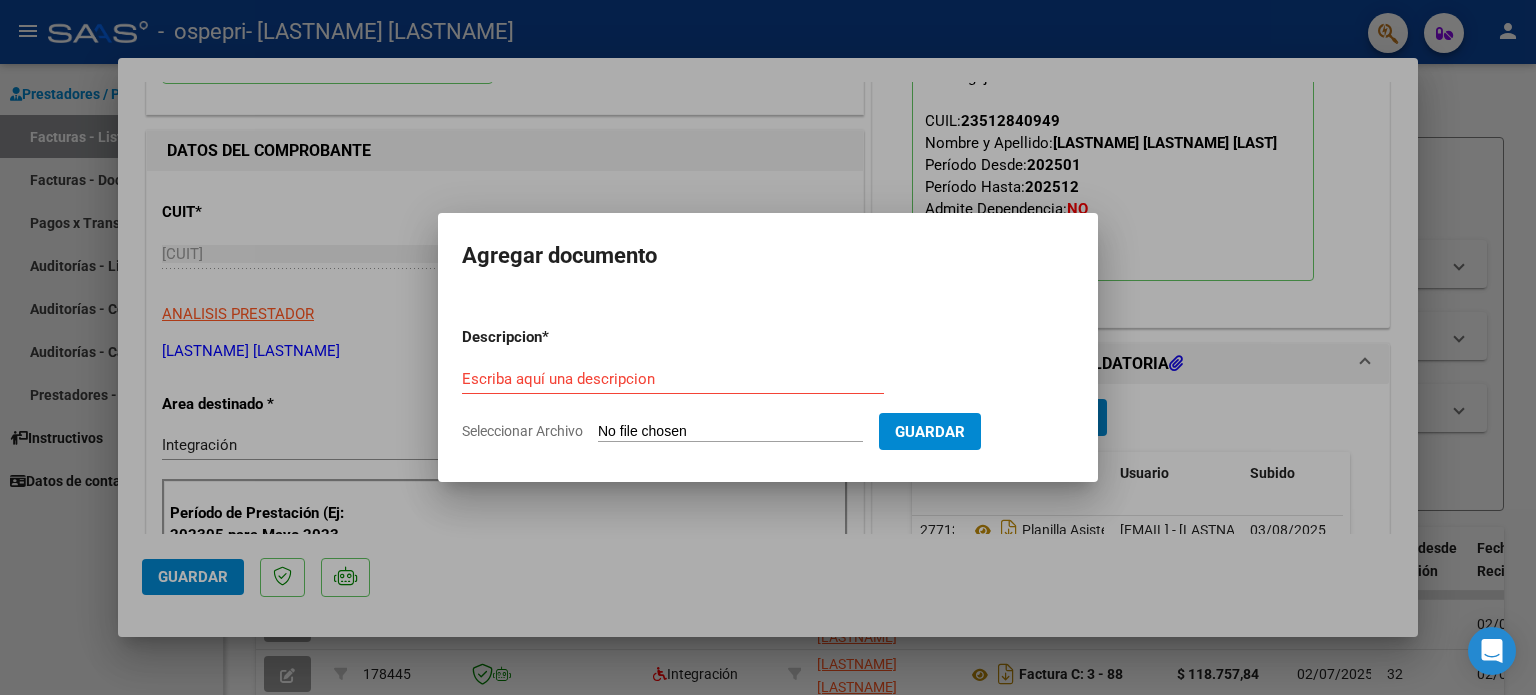 type on "C:\fakepath\PRELIQUIDACION JULIO KINESIOLOGIA BRIZ TIZIANO.pdf" 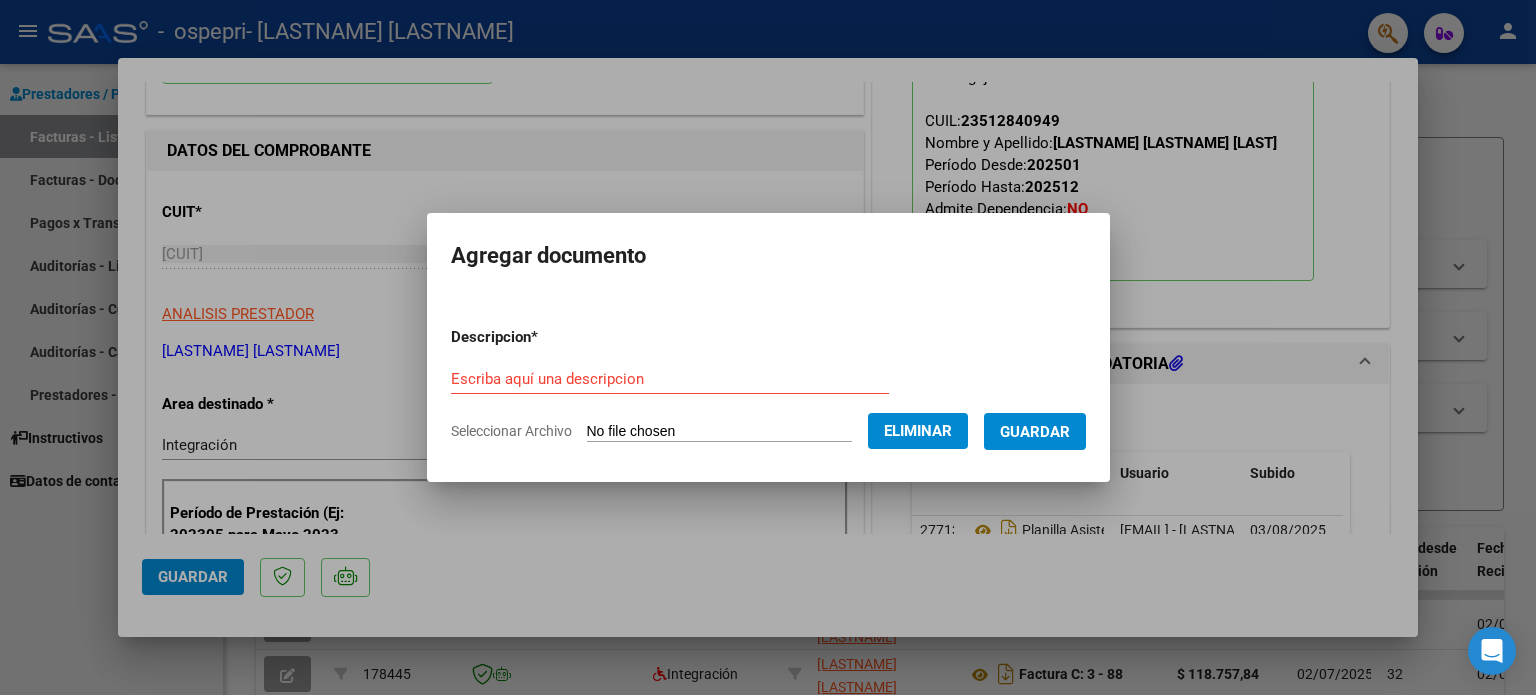 click on "Escriba aquí una descripcion" at bounding box center [670, 379] 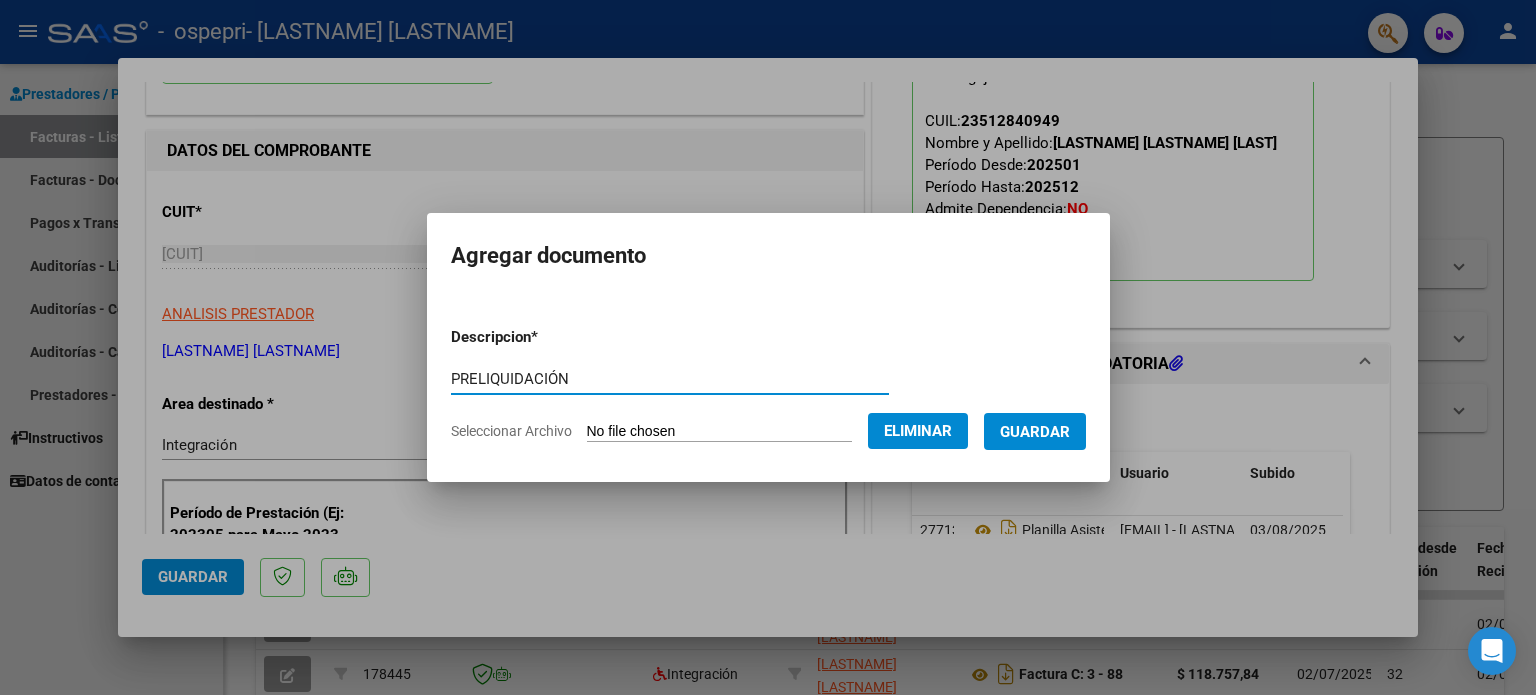 type on "PRELIQUIDACIÓN" 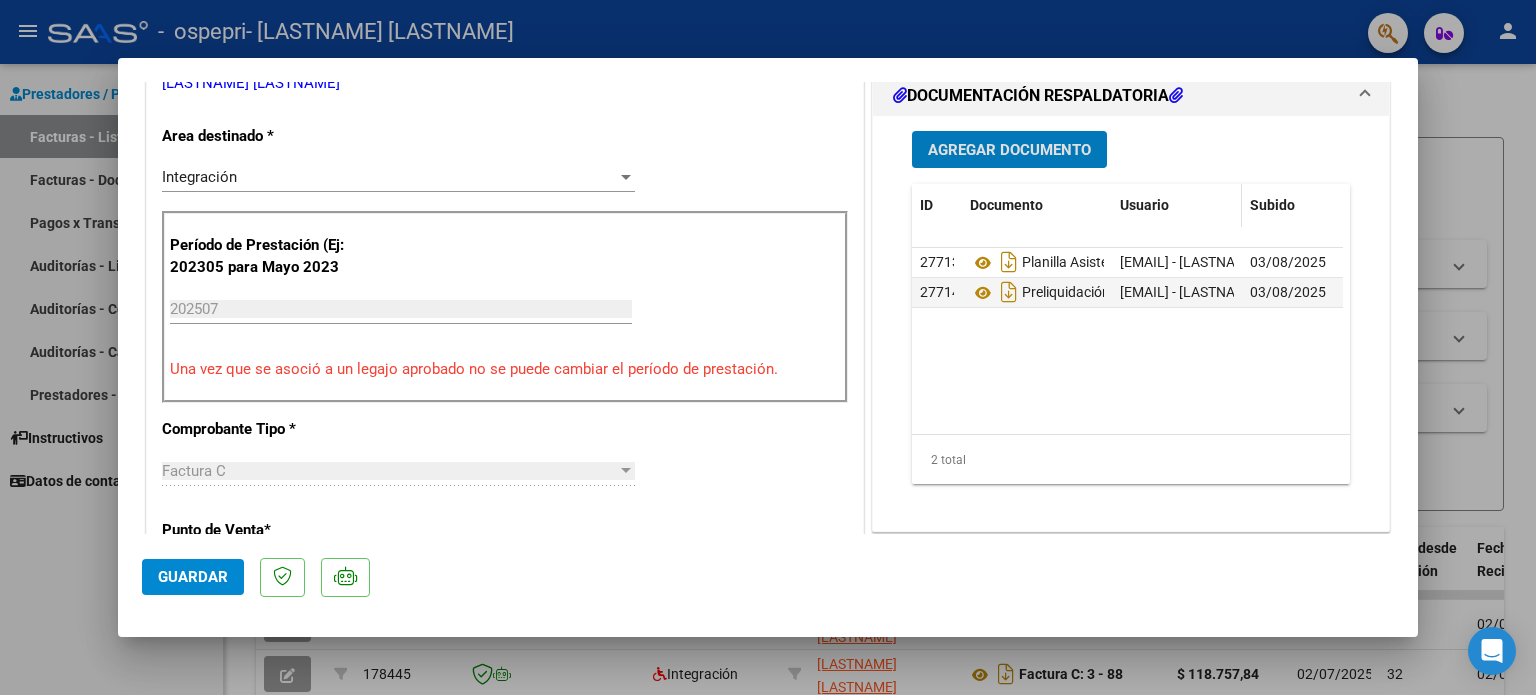 scroll, scrollTop: 500, scrollLeft: 0, axis: vertical 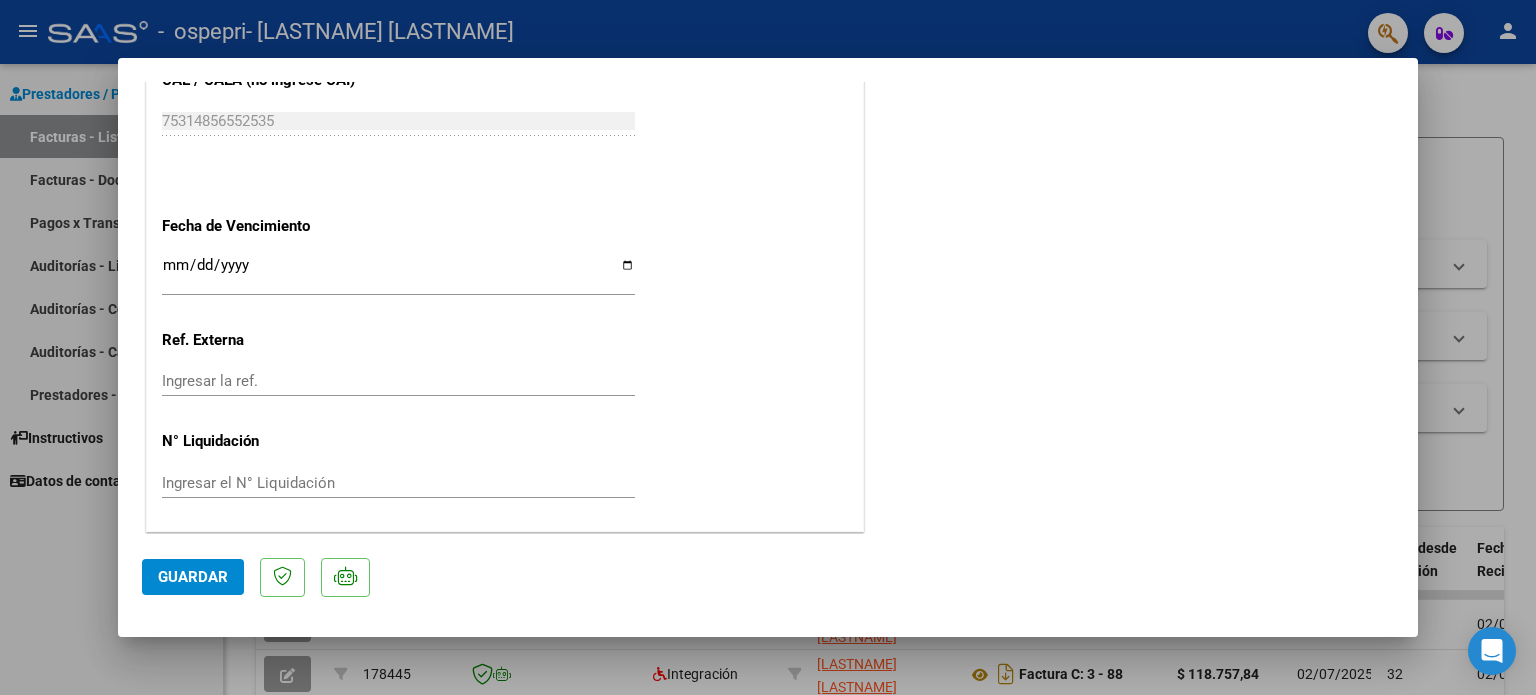 click on "Guardar" 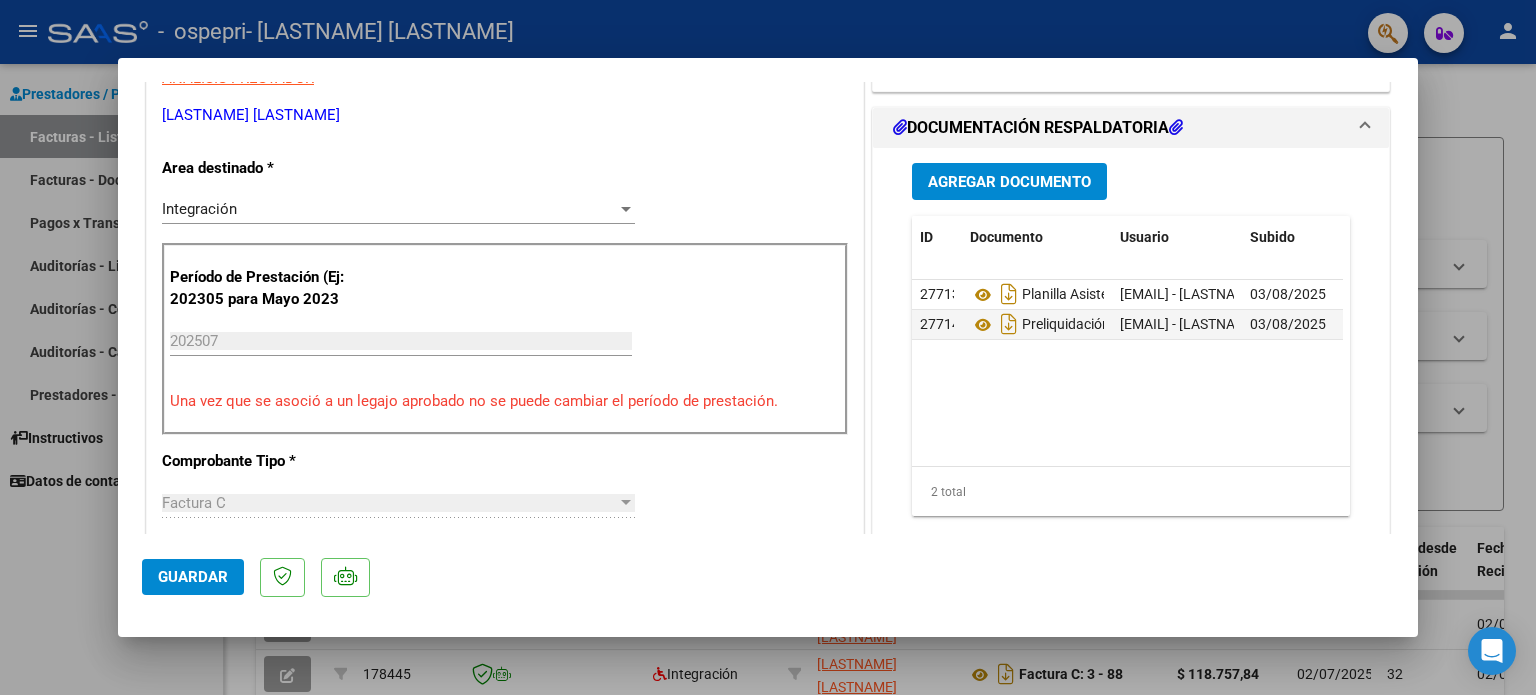 scroll, scrollTop: 0, scrollLeft: 0, axis: both 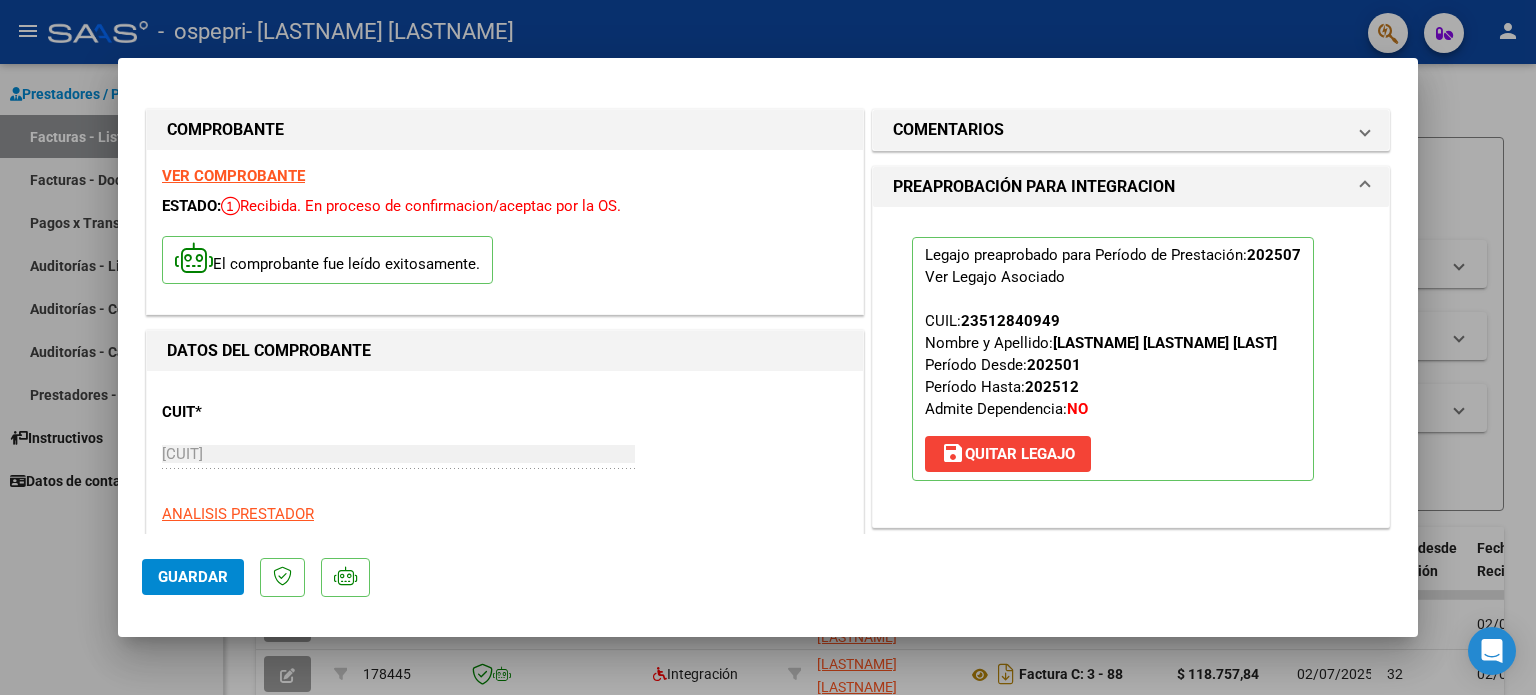 click at bounding box center (768, 347) 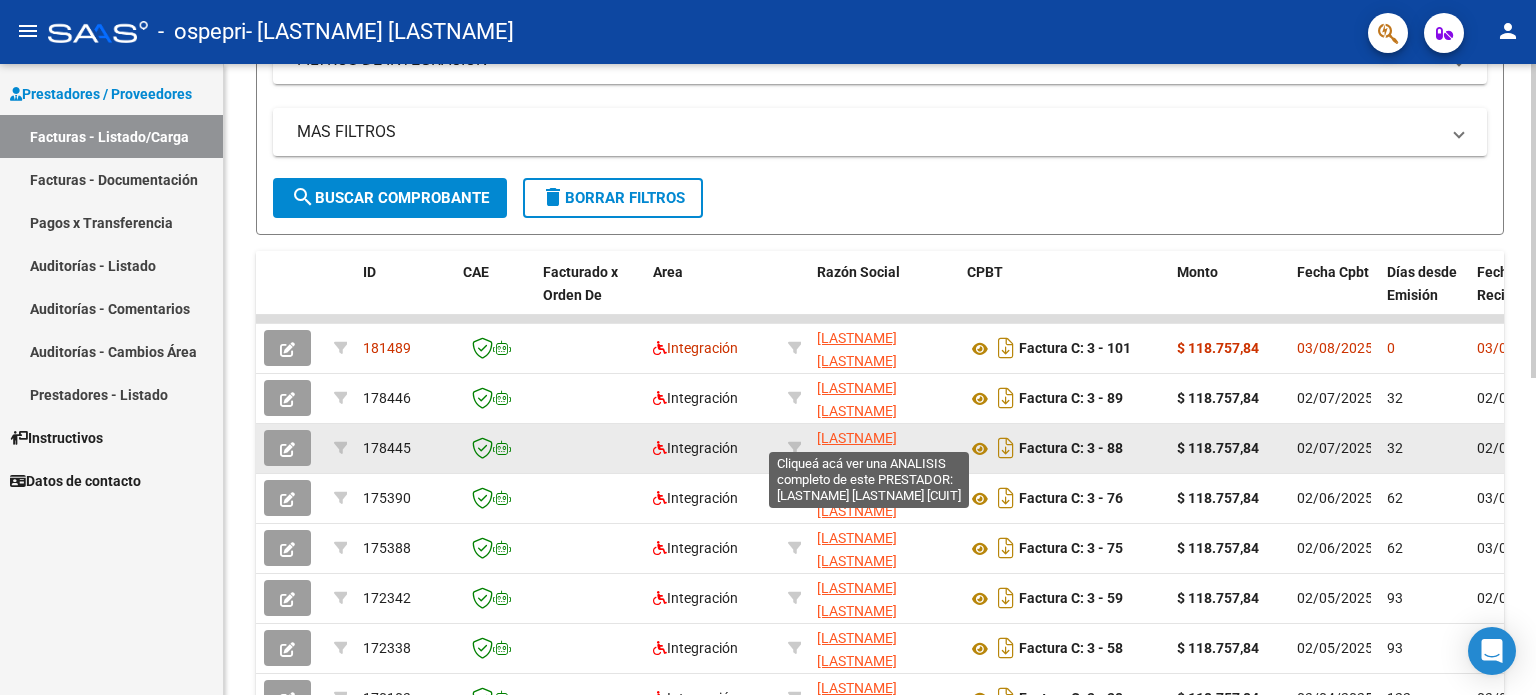 scroll, scrollTop: 400, scrollLeft: 0, axis: vertical 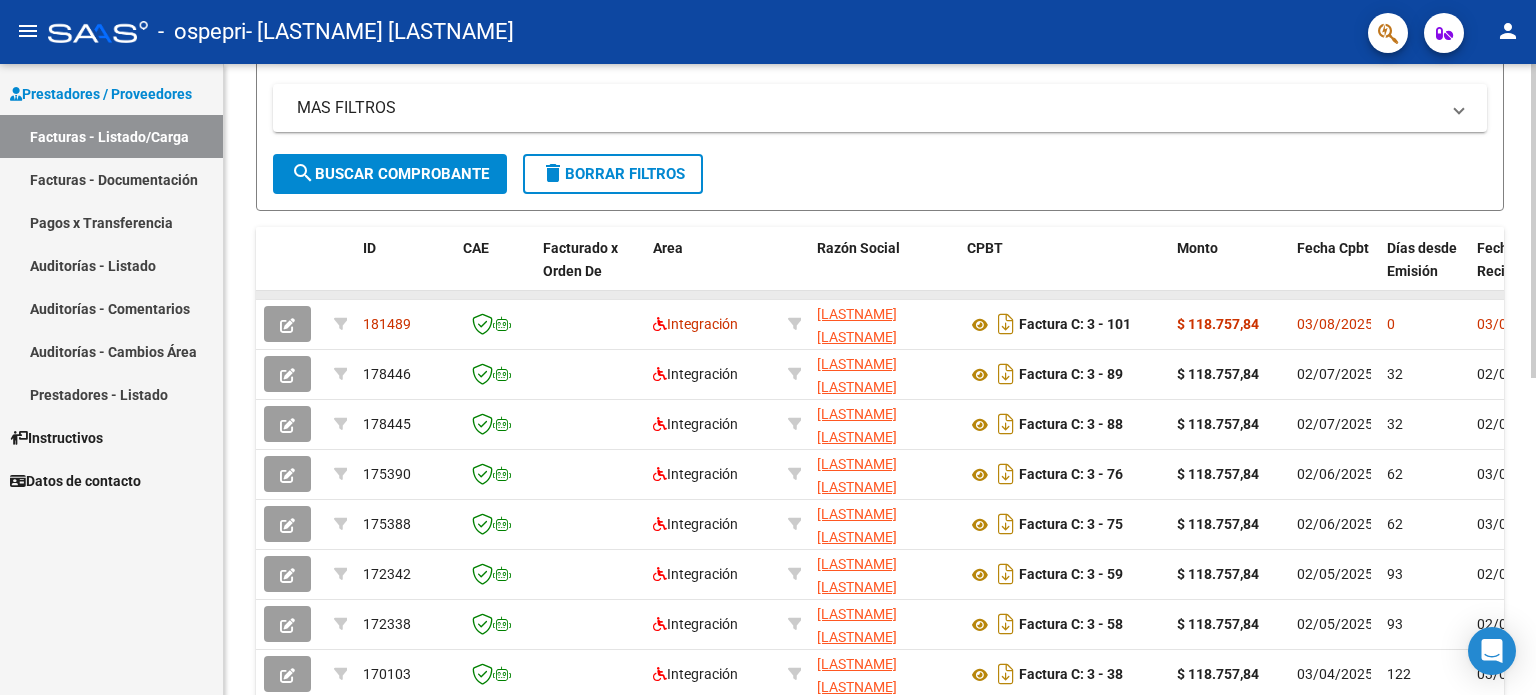 drag, startPoint x: 1468, startPoint y: 291, endPoint x: 1378, endPoint y: 295, distance: 90.088844 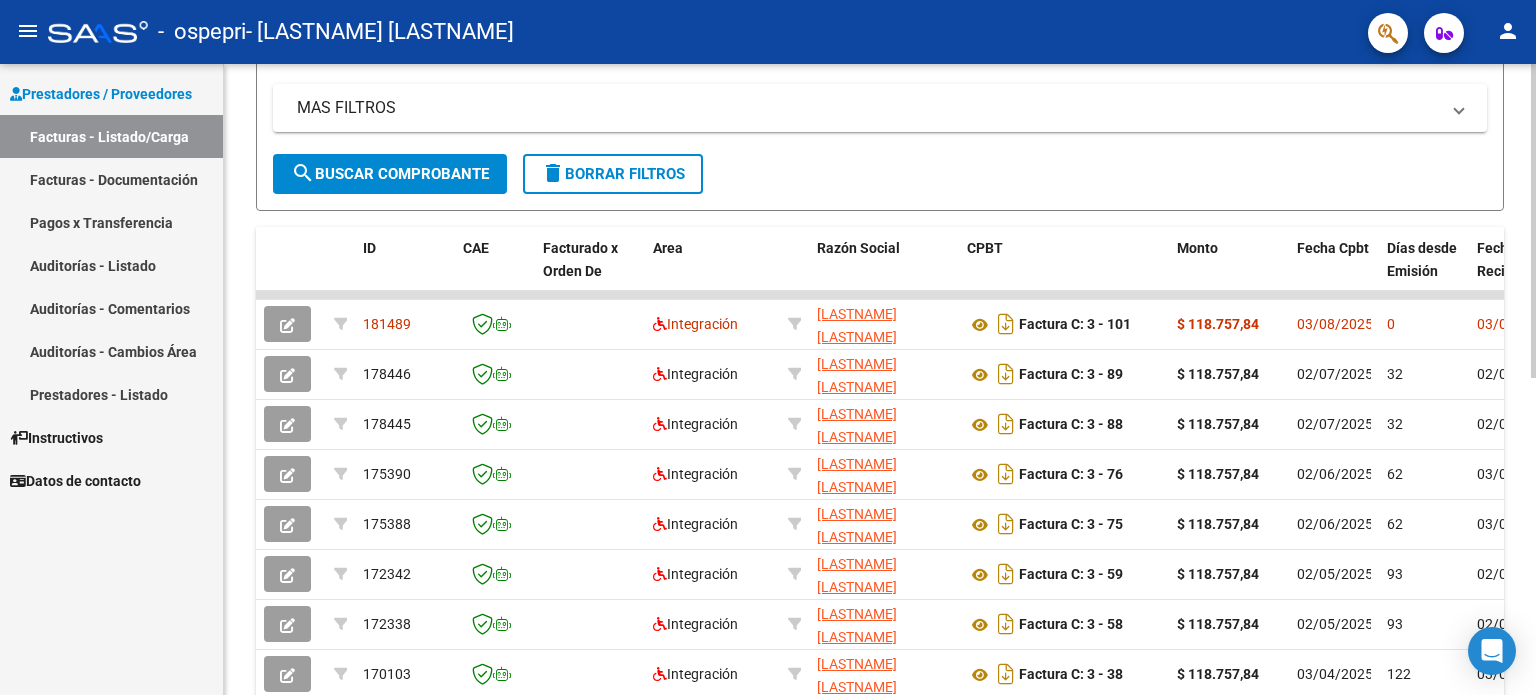 drag, startPoint x: 1427, startPoint y: 295, endPoint x: 1524, endPoint y: 287, distance: 97.32934 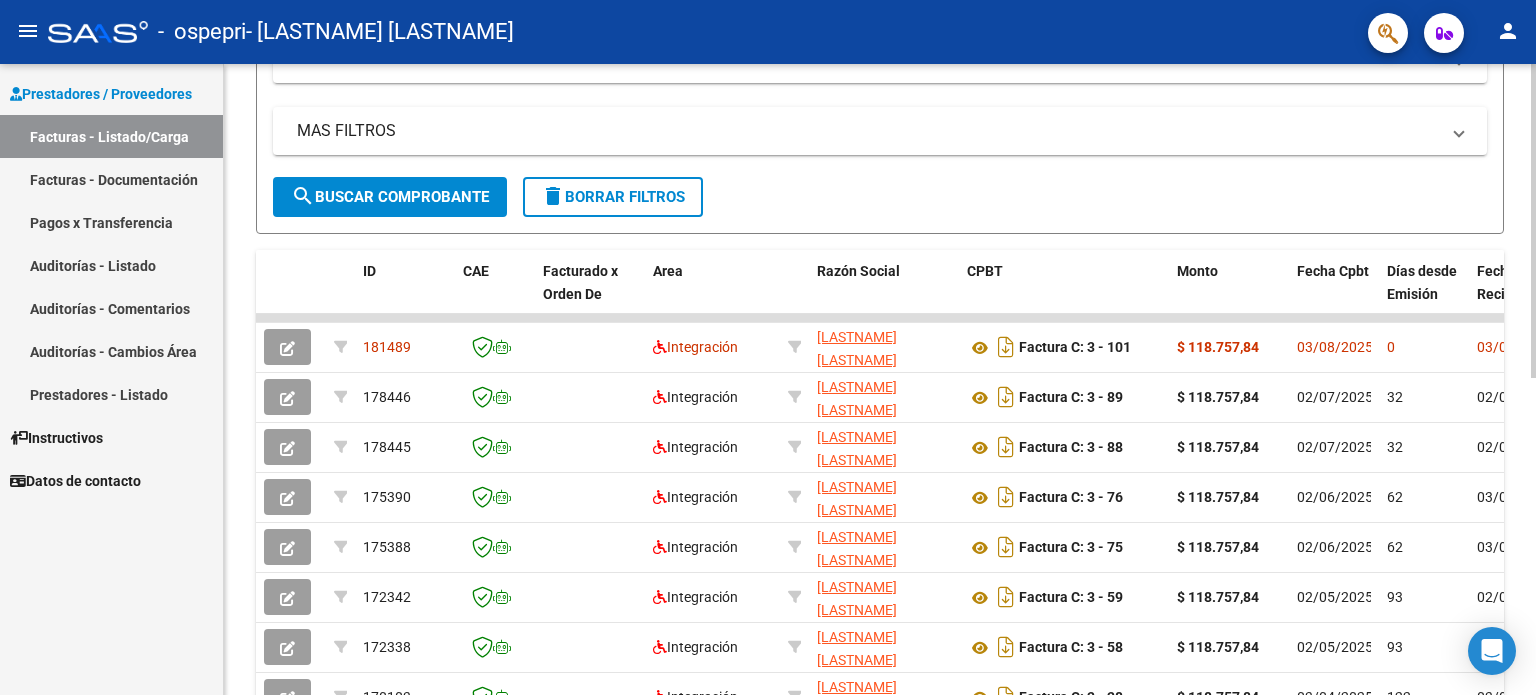 scroll, scrollTop: 412, scrollLeft: 0, axis: vertical 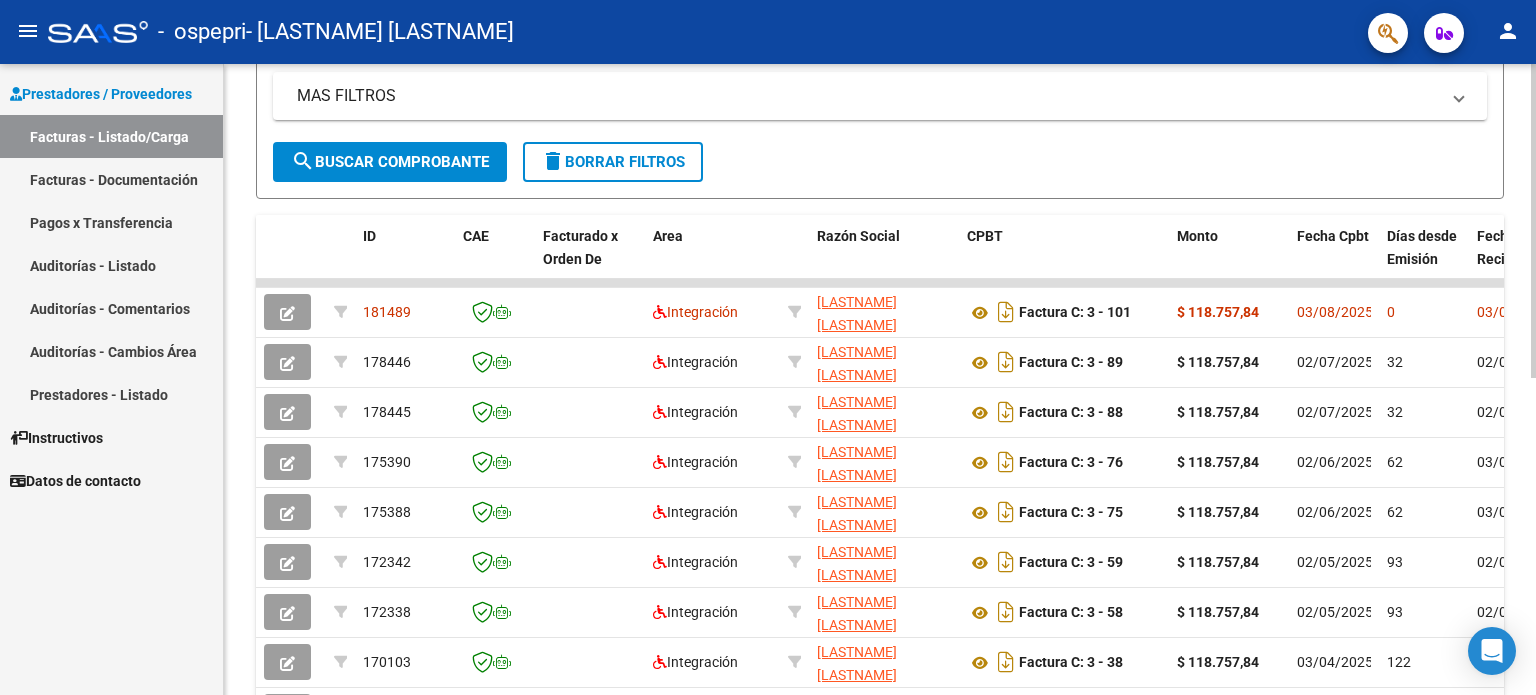 click 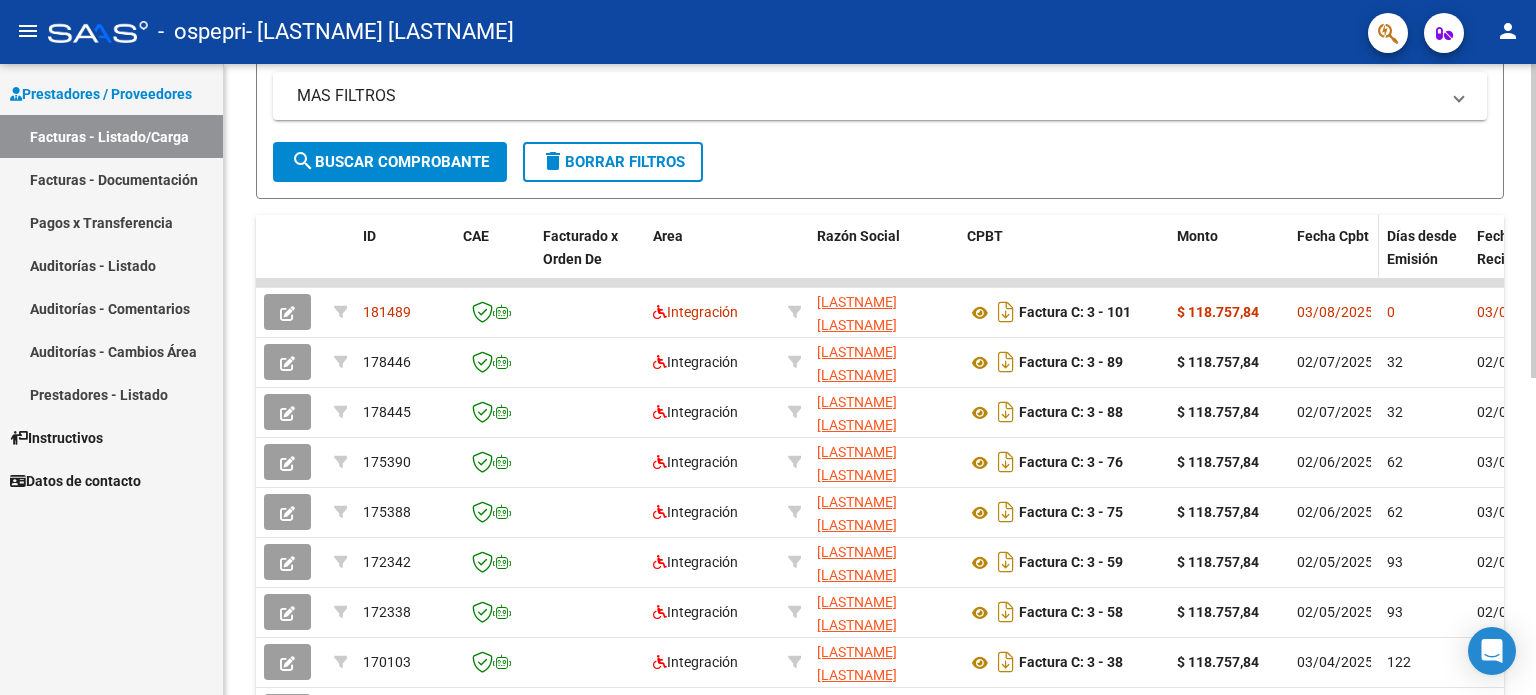 drag, startPoint x: 1445, startPoint y: 276, endPoint x: 1339, endPoint y: 273, distance: 106.04244 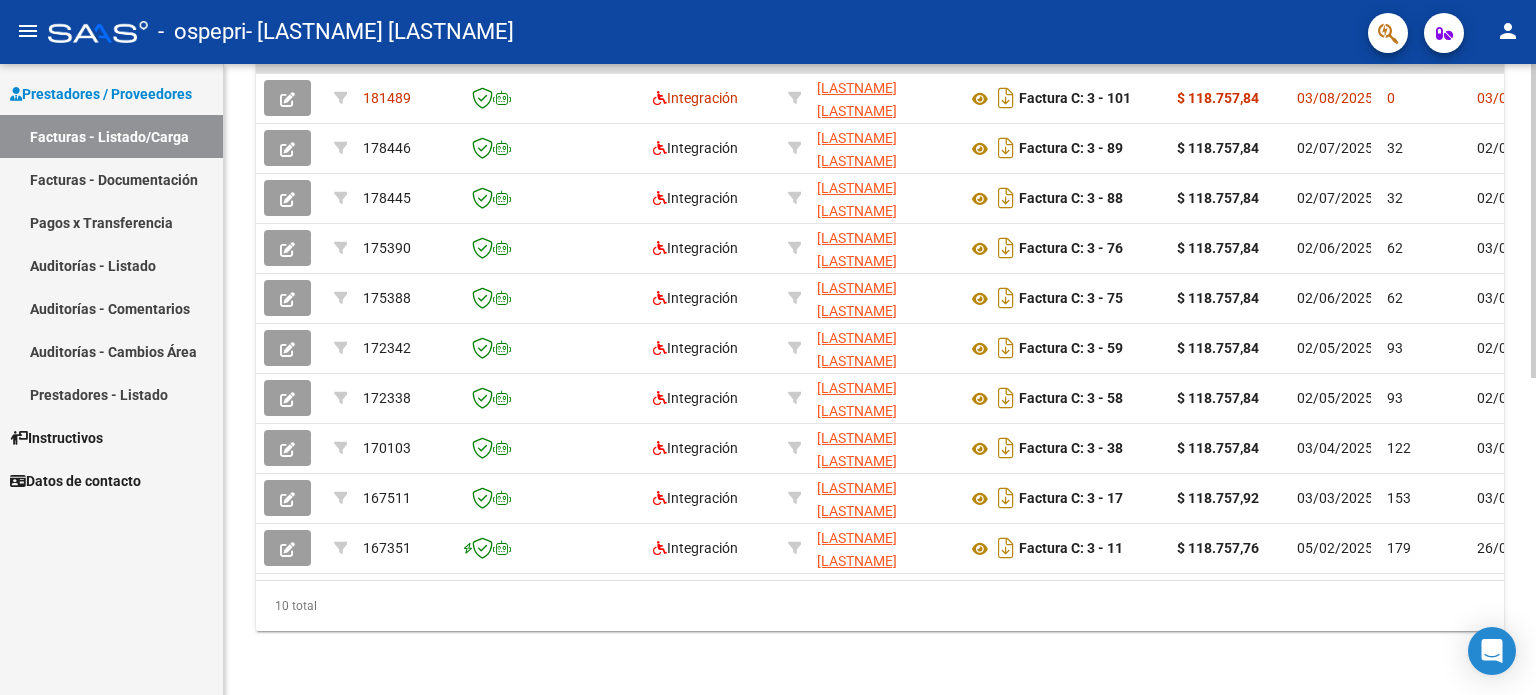 scroll, scrollTop: 638, scrollLeft: 0, axis: vertical 